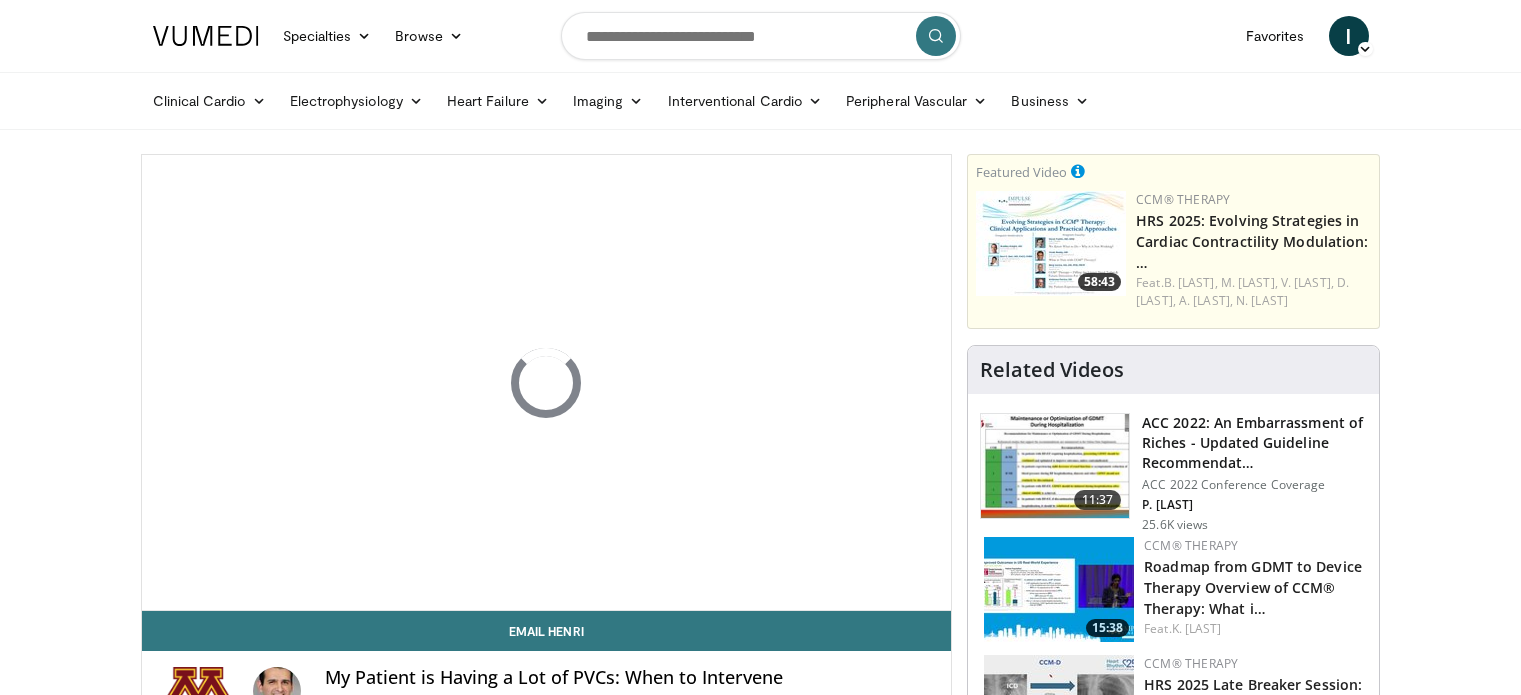 scroll, scrollTop: 0, scrollLeft: 0, axis: both 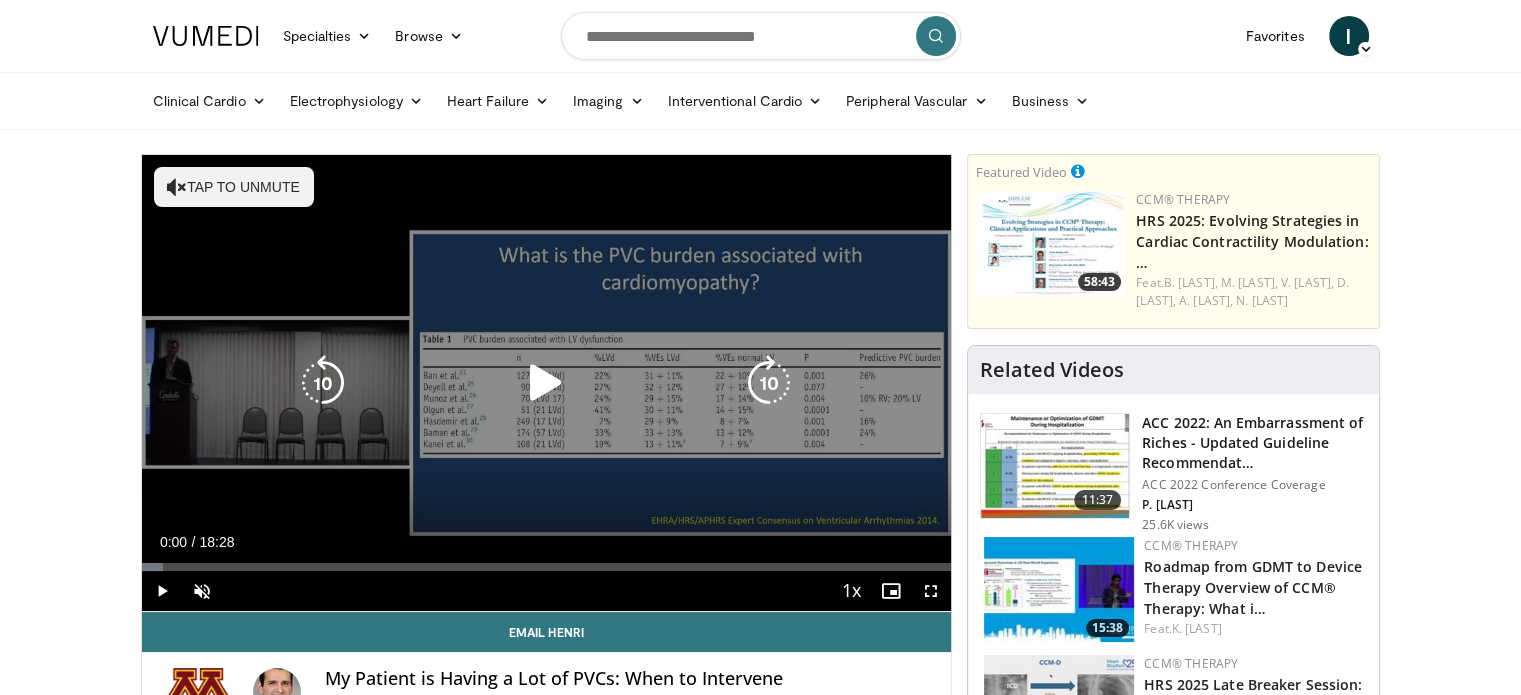 click at bounding box center (546, 383) 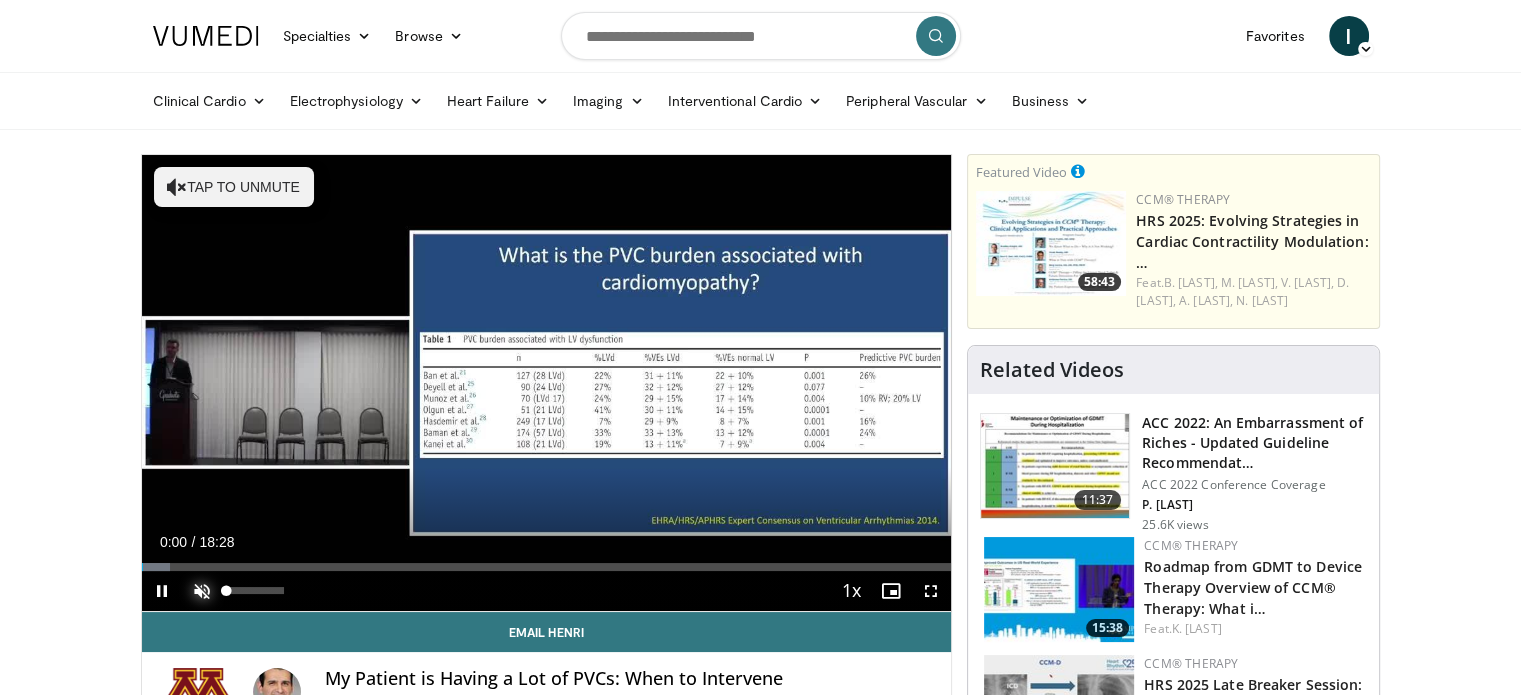 click at bounding box center (202, 591) 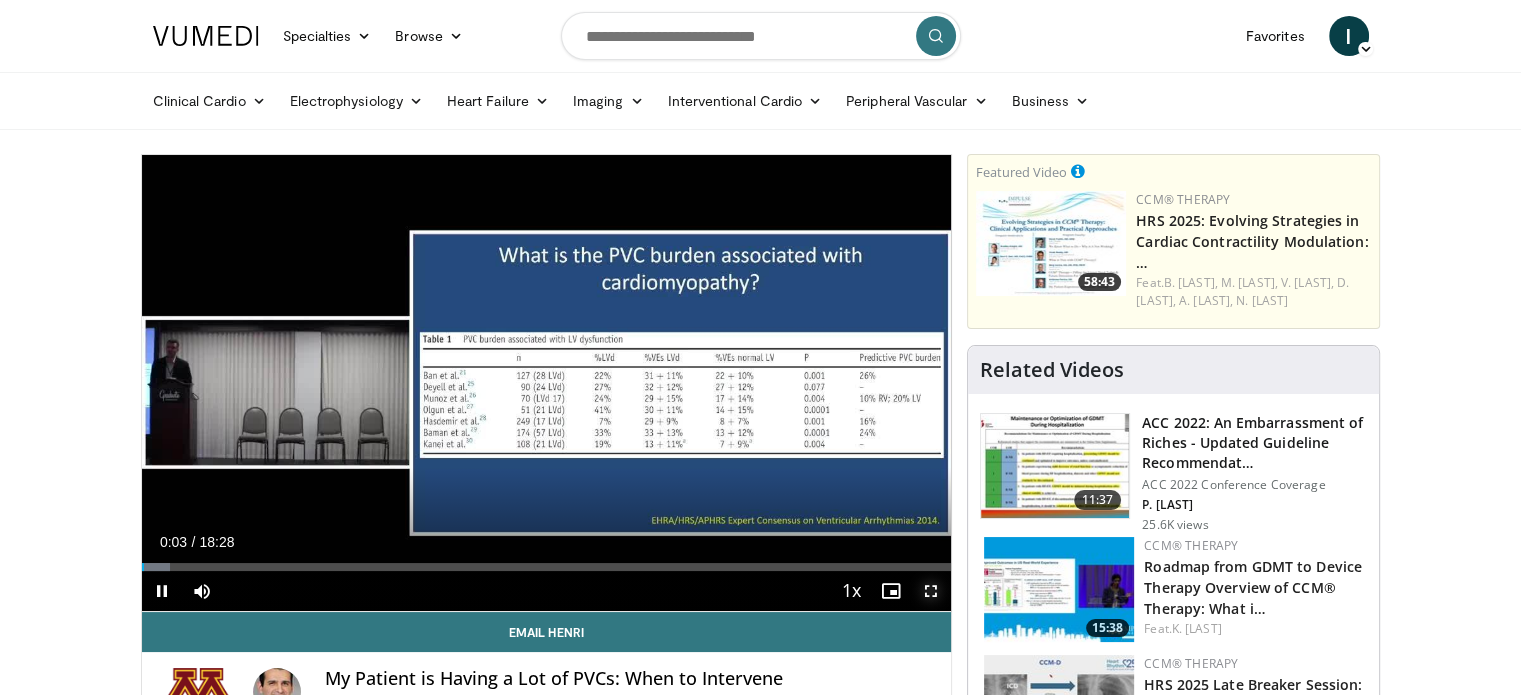 click at bounding box center (931, 591) 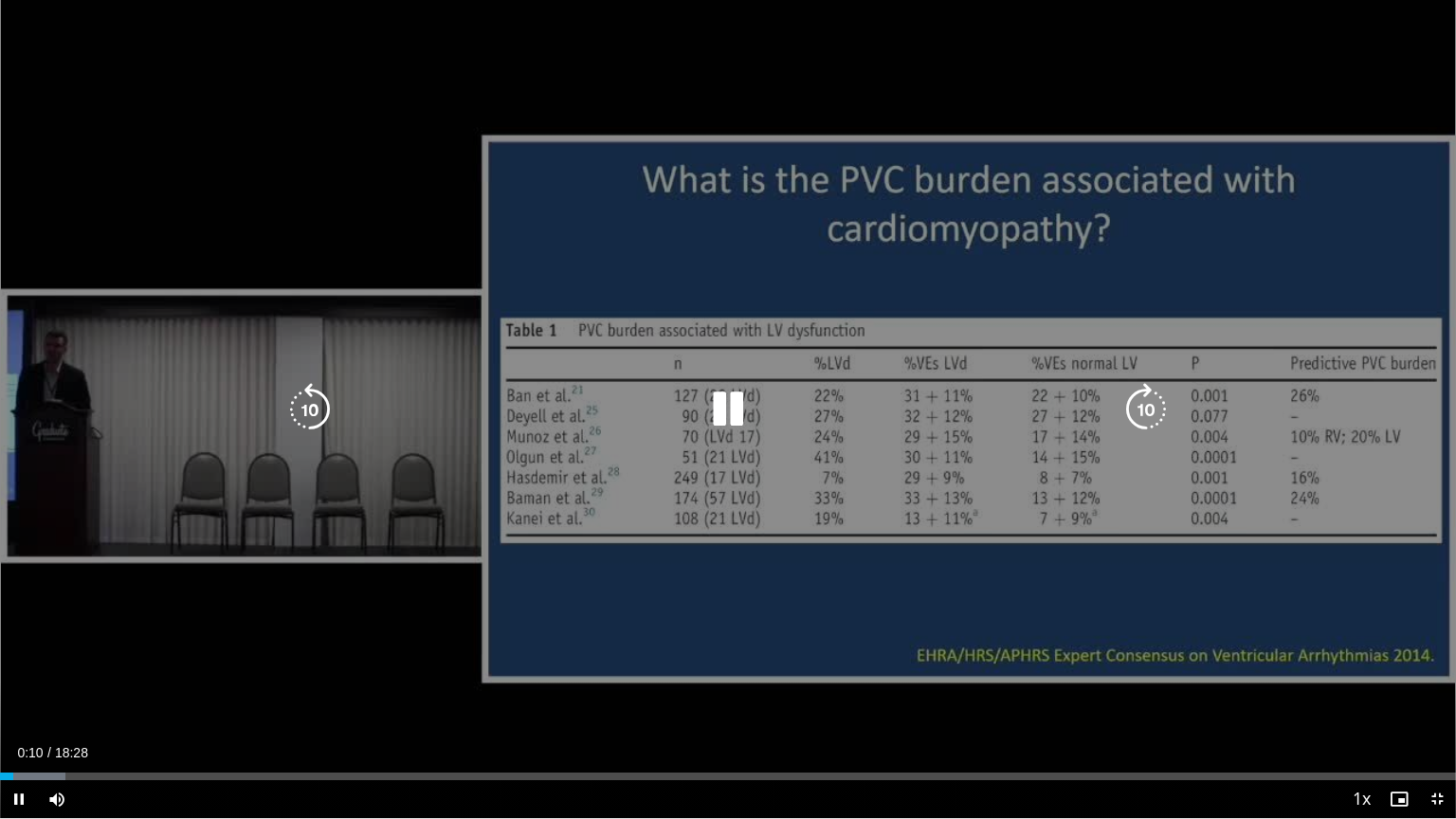 click at bounding box center (728, 410) 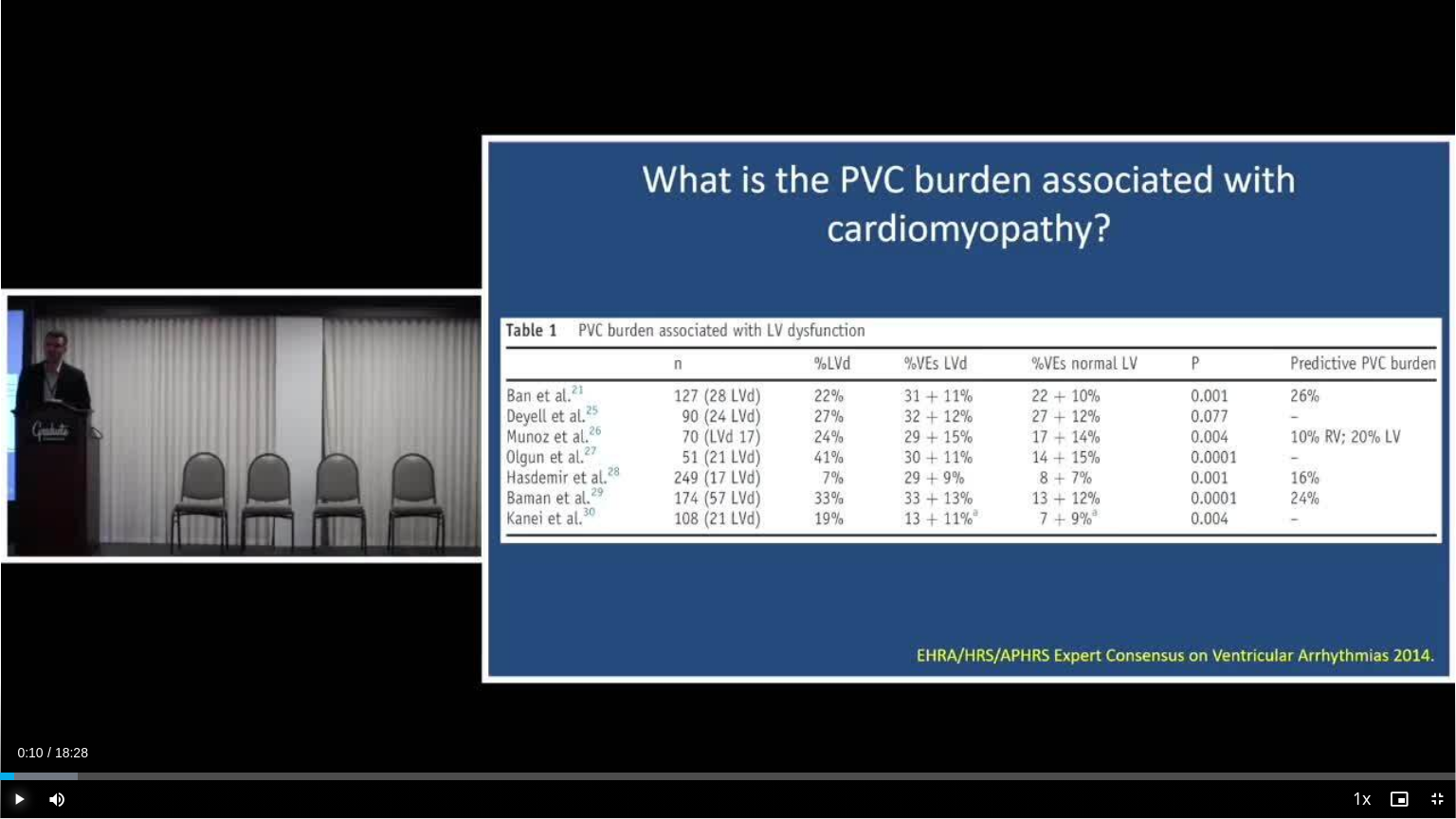 click at bounding box center (19, 799) 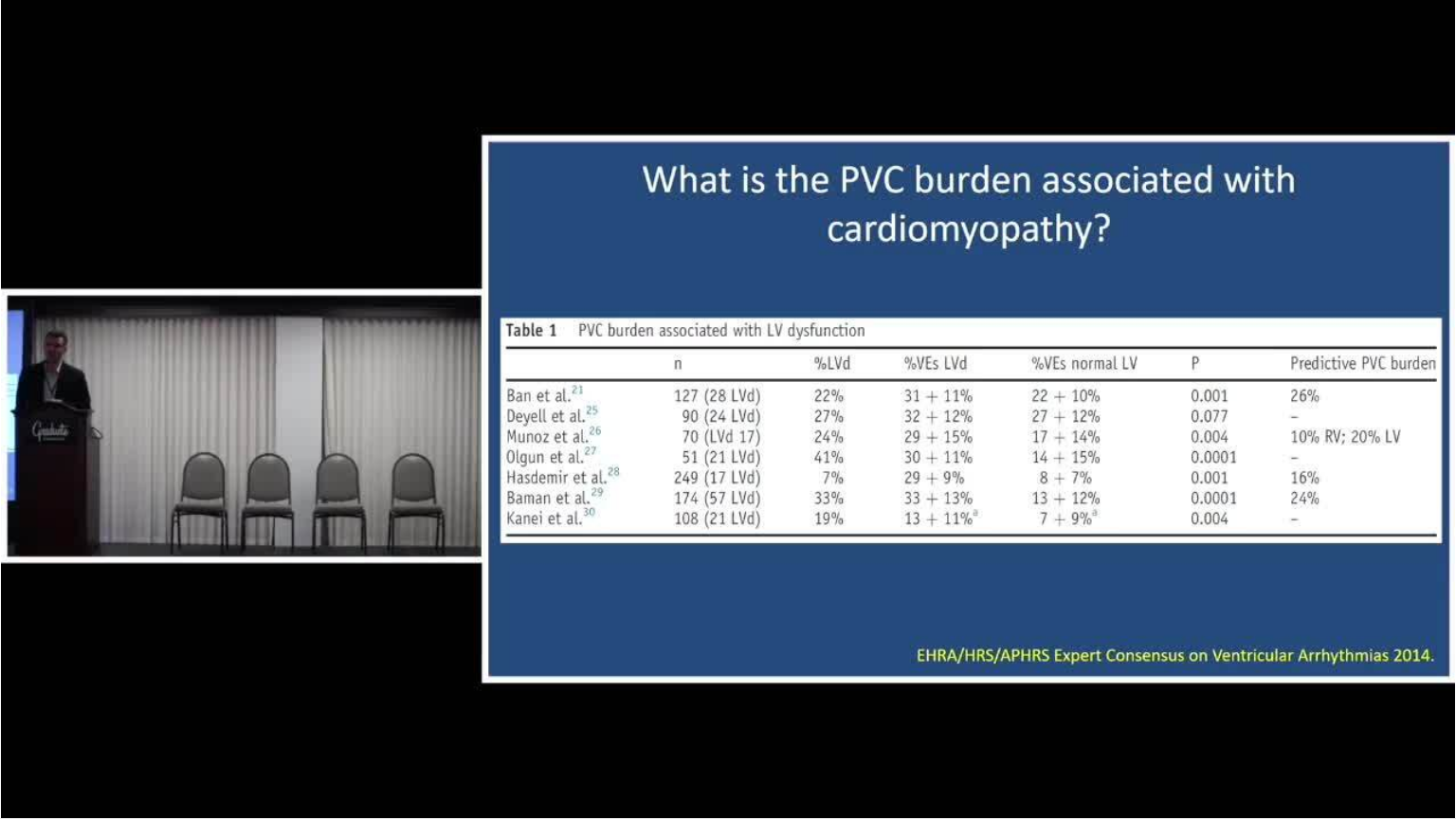 type 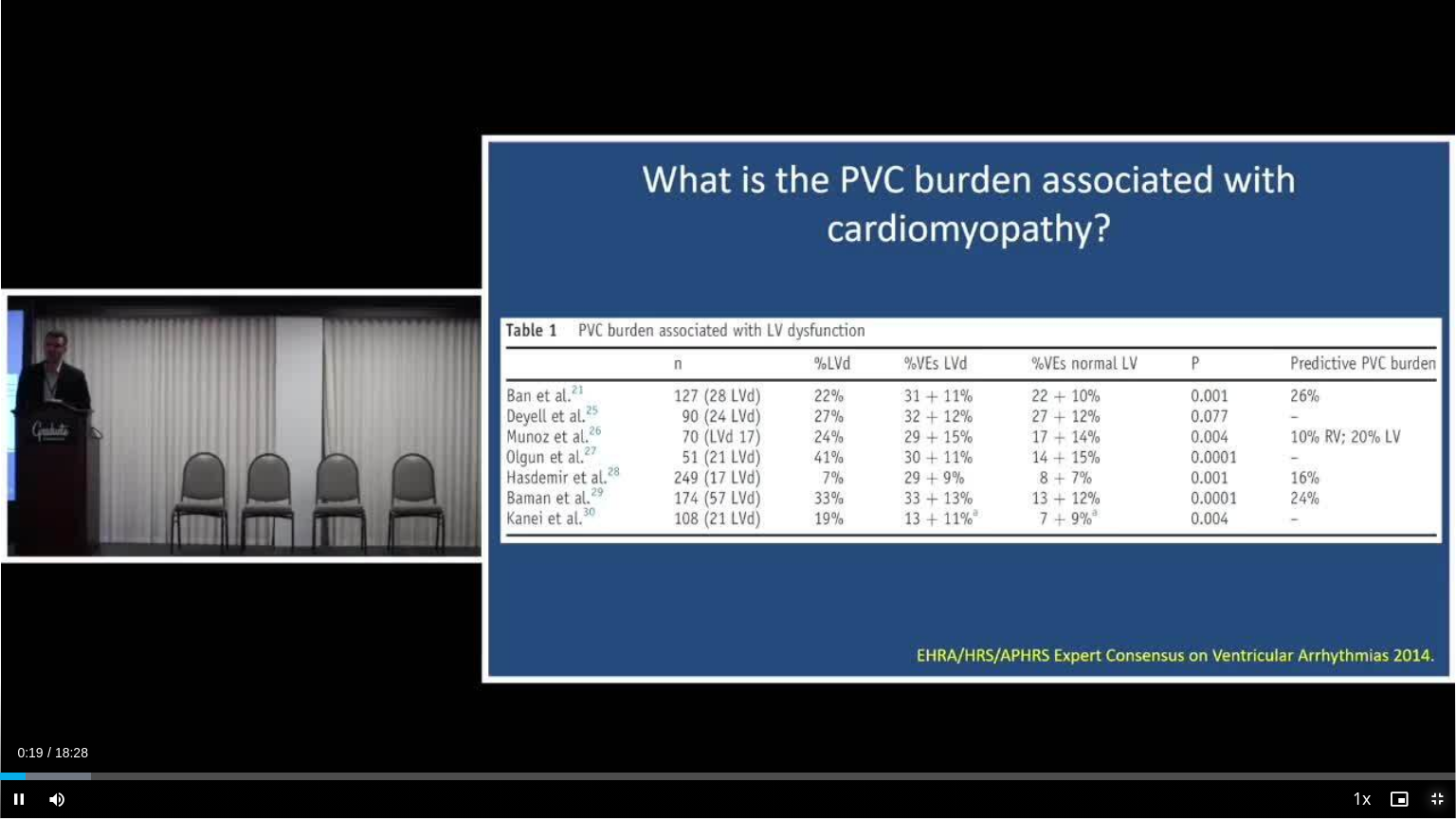 click at bounding box center [1437, 799] 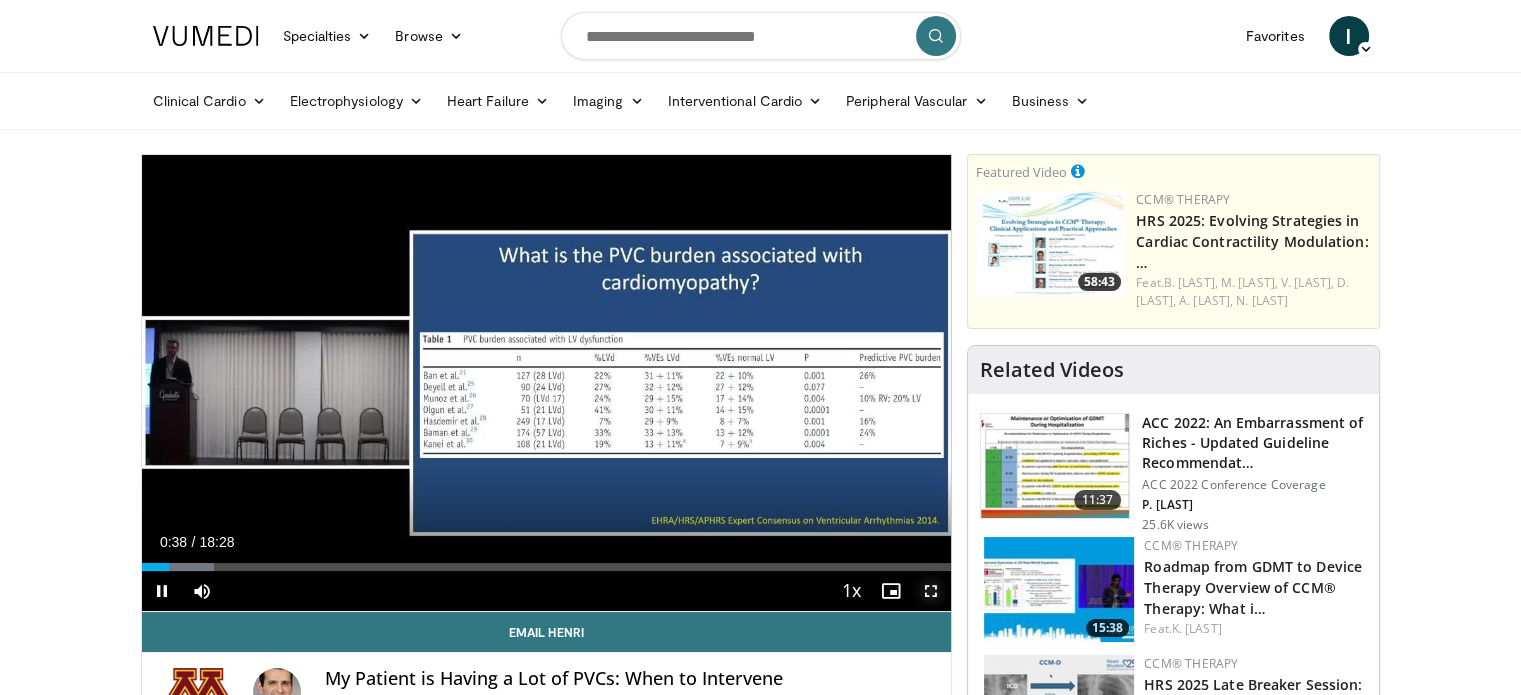 click at bounding box center (931, 591) 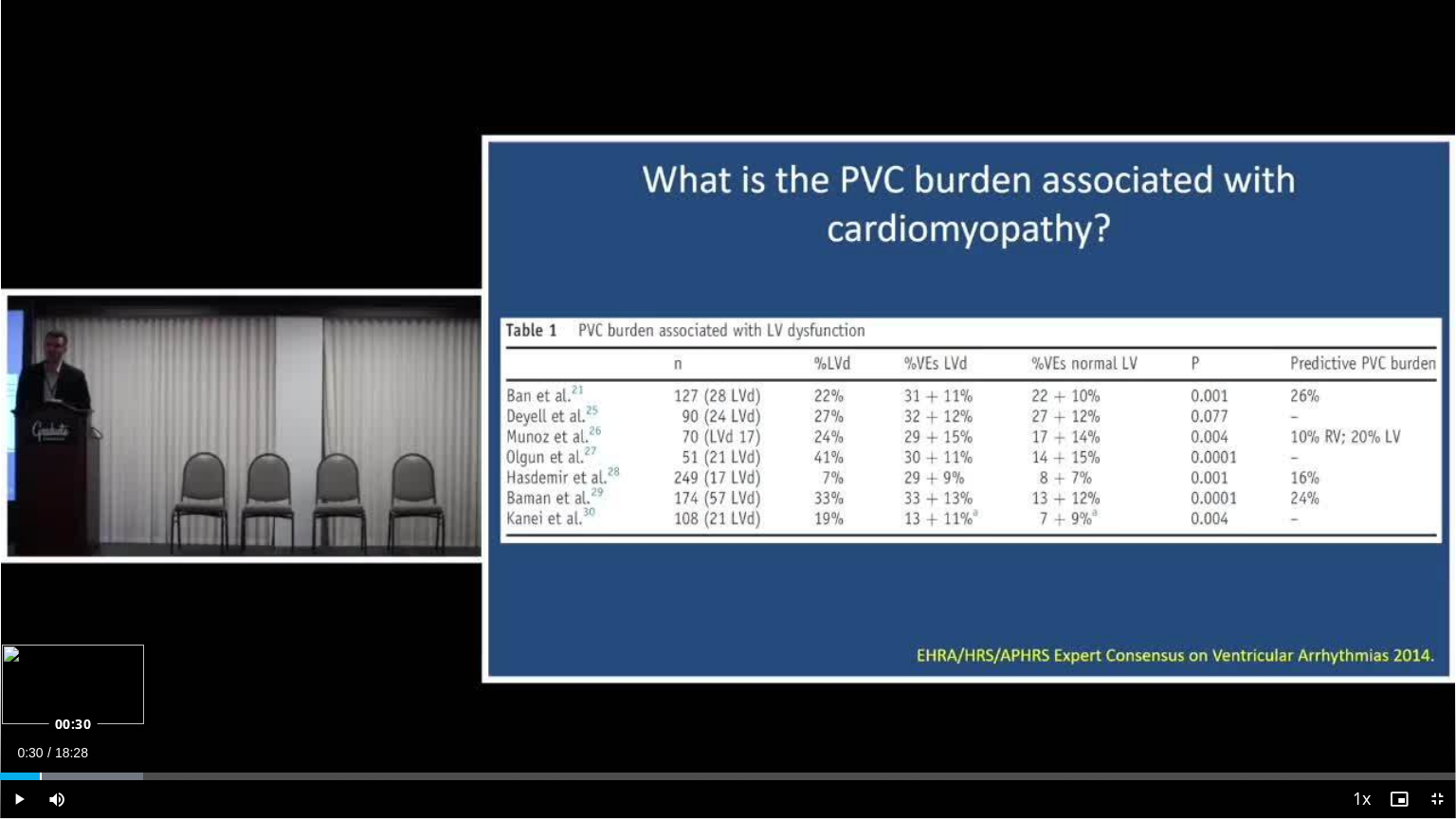 click on "Loaded :  9.84% 00:30 00:30" at bounding box center (728, 776) 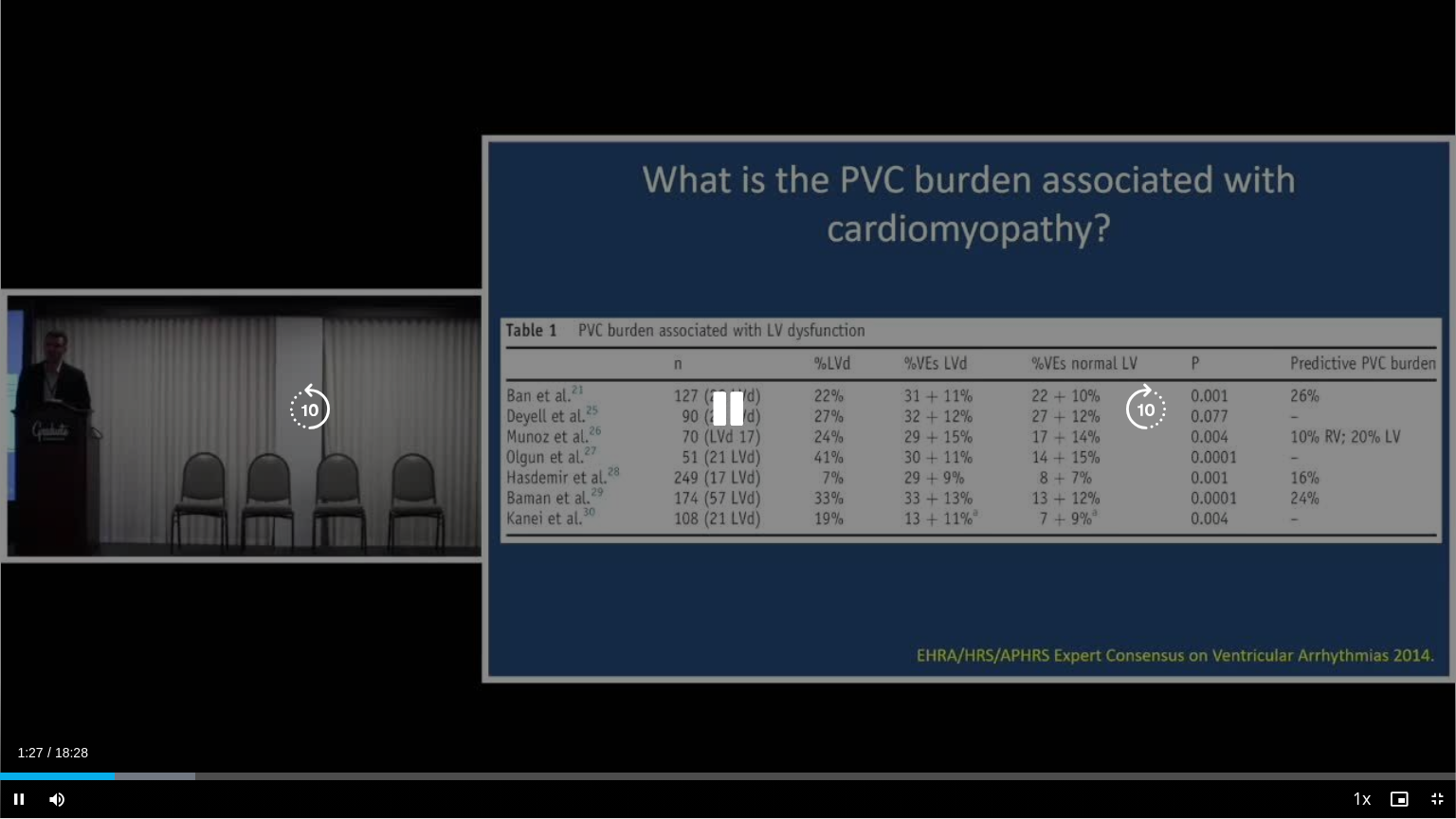 click at bounding box center [728, 410] 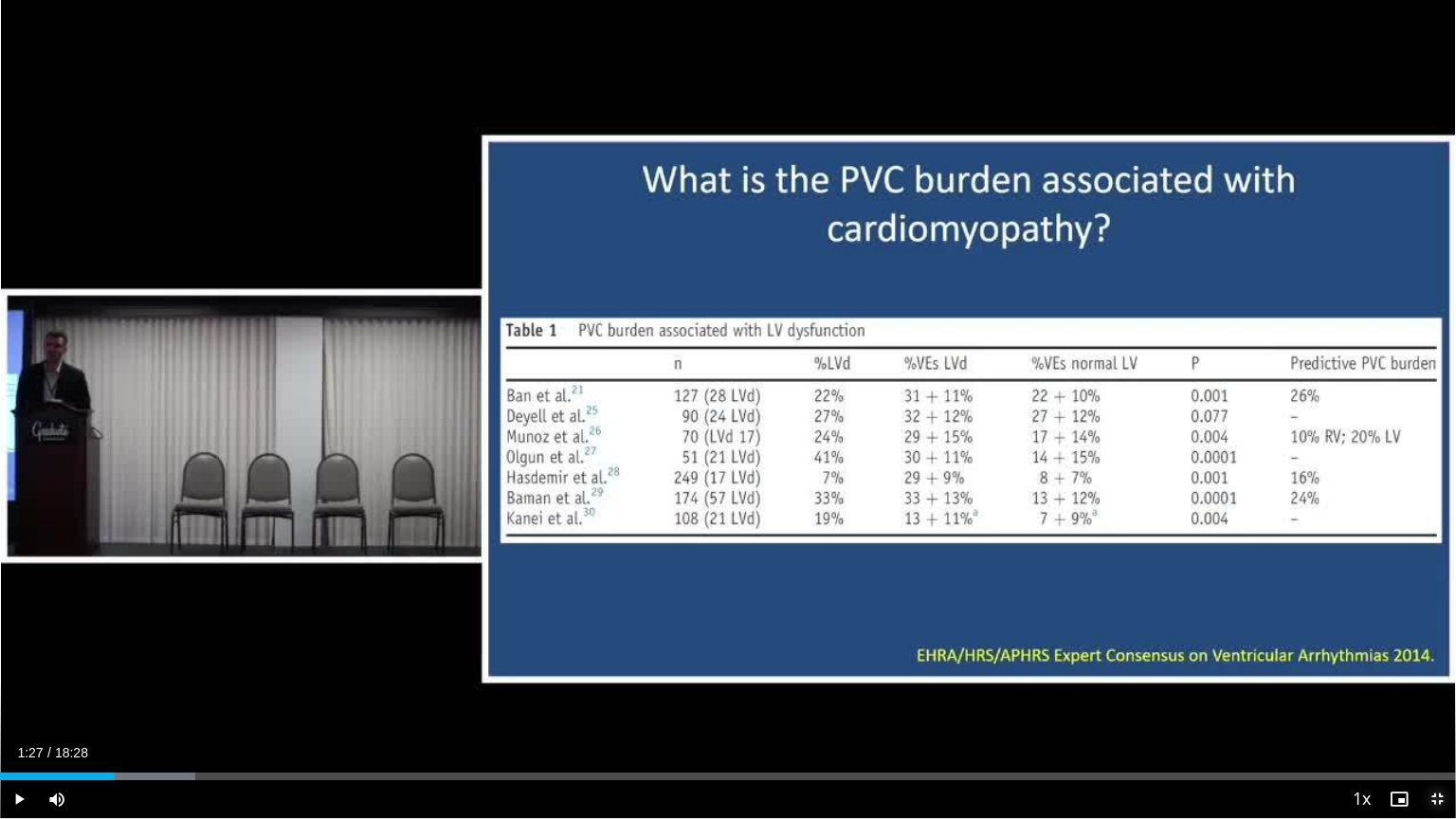 click at bounding box center (1437, 799) 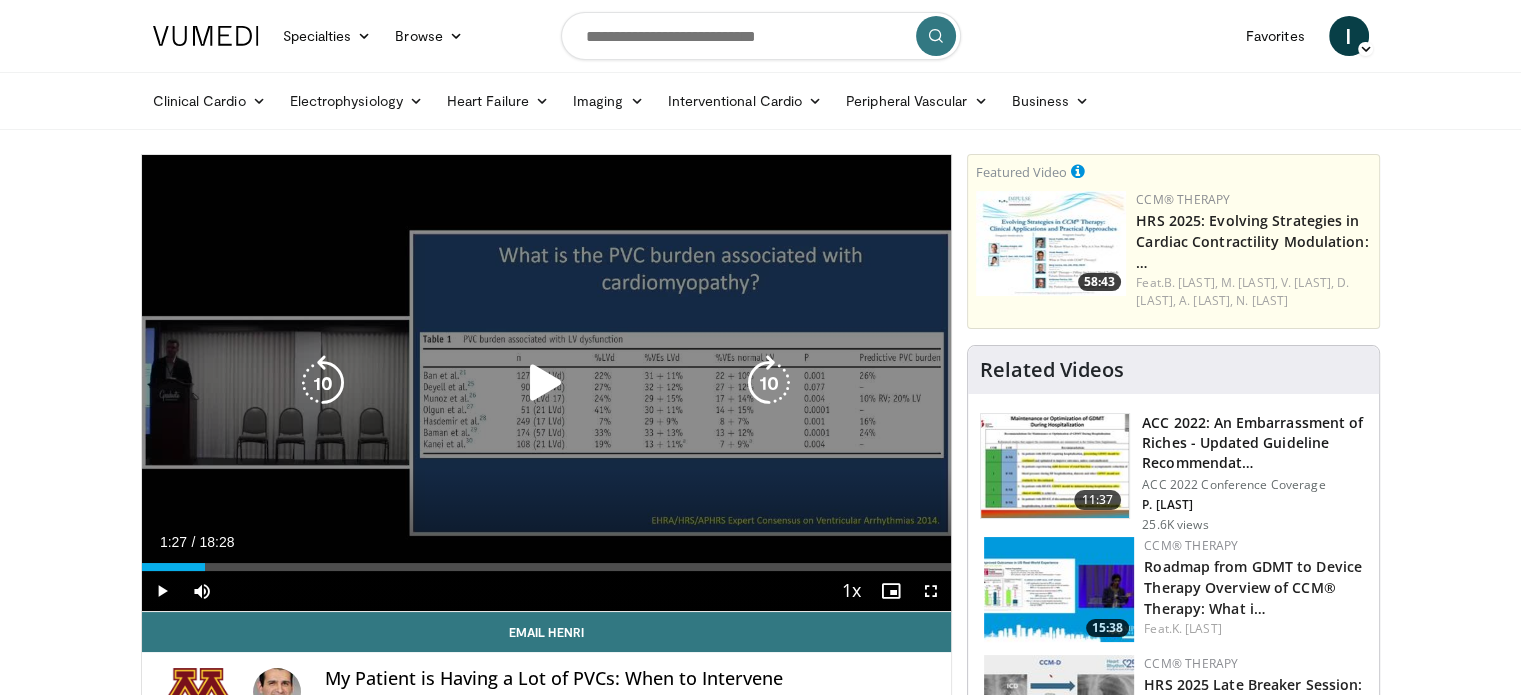 click at bounding box center [546, 383] 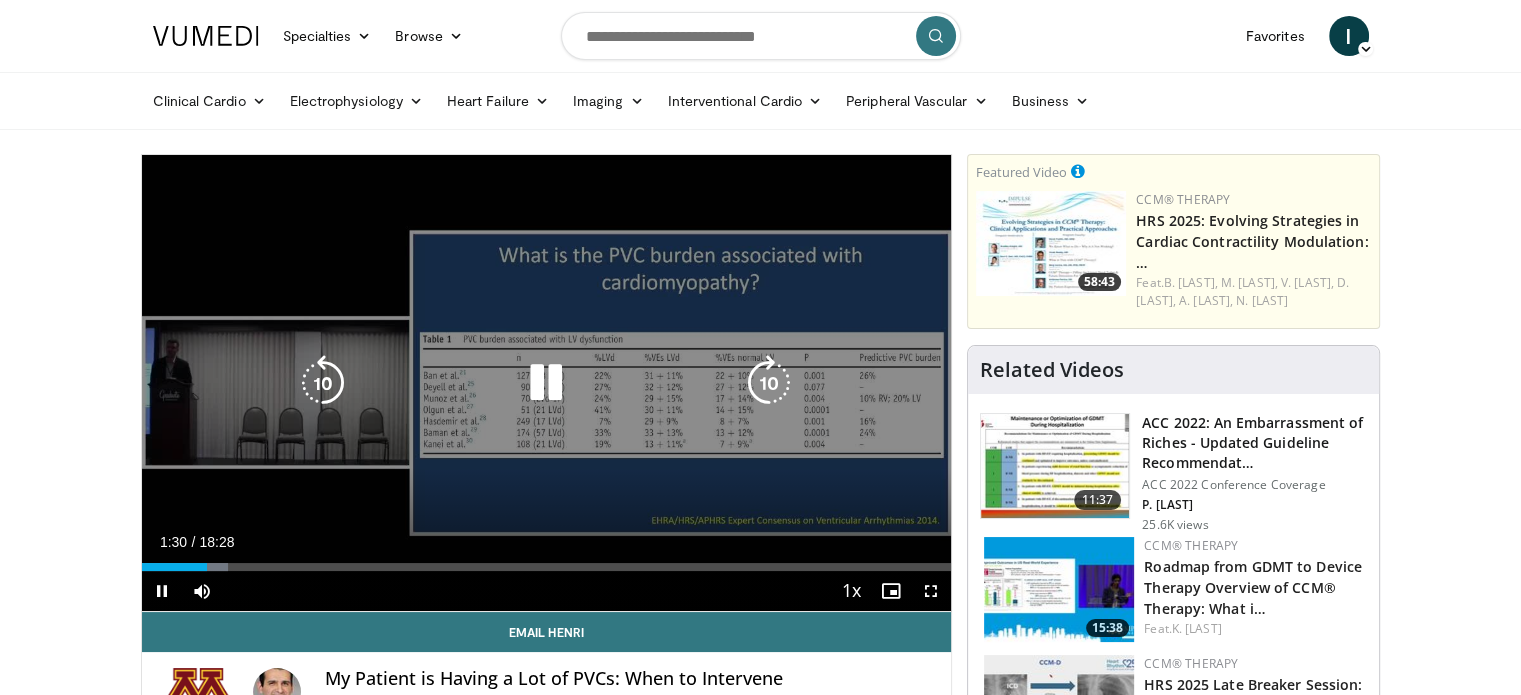 click at bounding box center [546, 383] 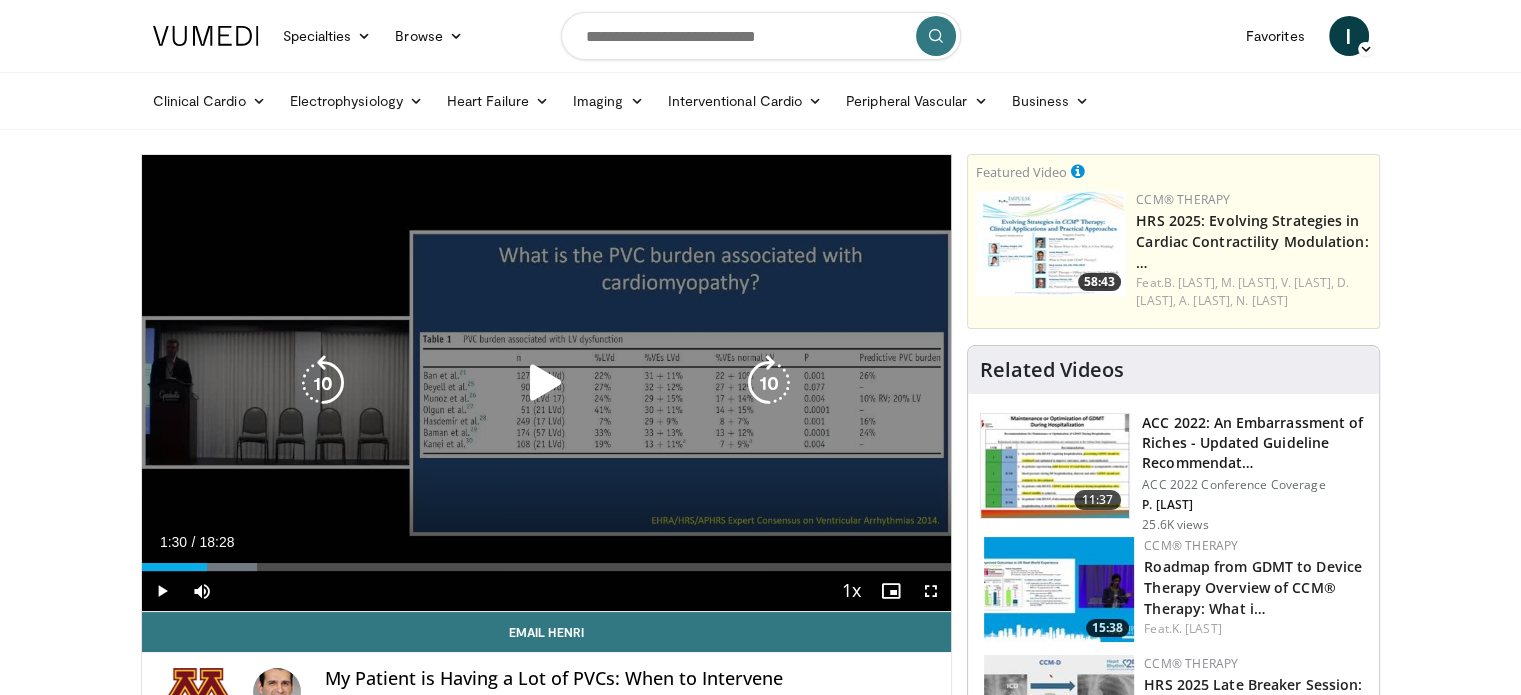 click at bounding box center (546, 383) 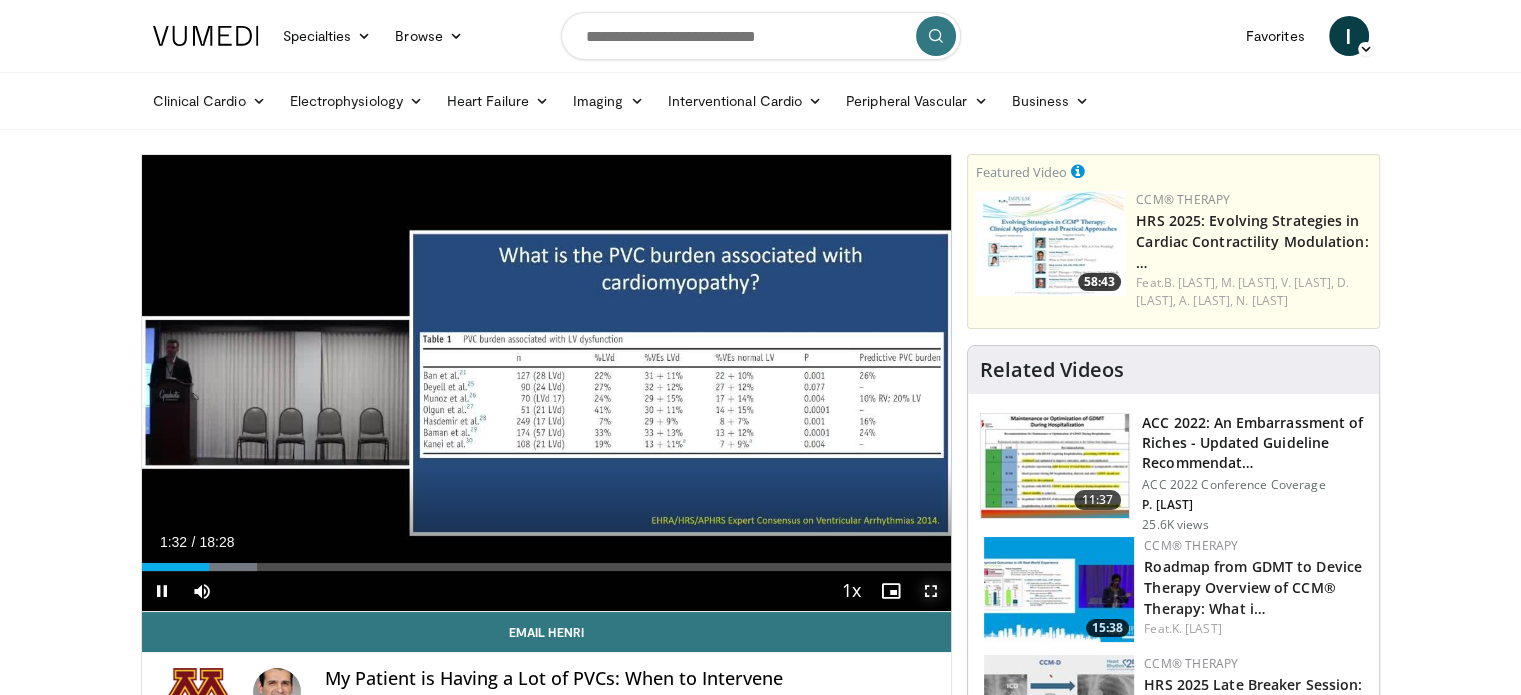 click at bounding box center [931, 591] 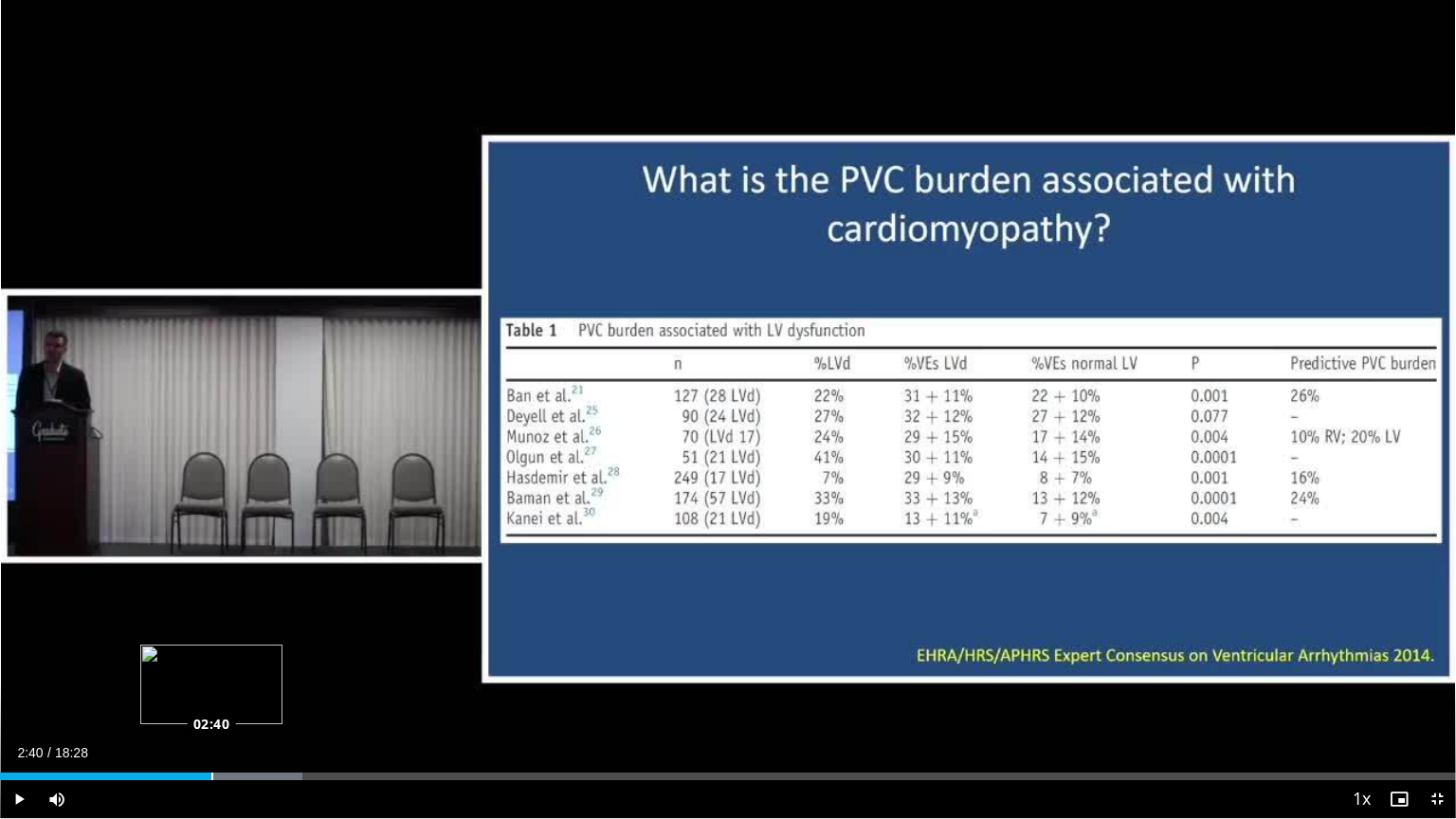 click on "Loaded :  20.77% 02:49 02:40" at bounding box center (728, 776) 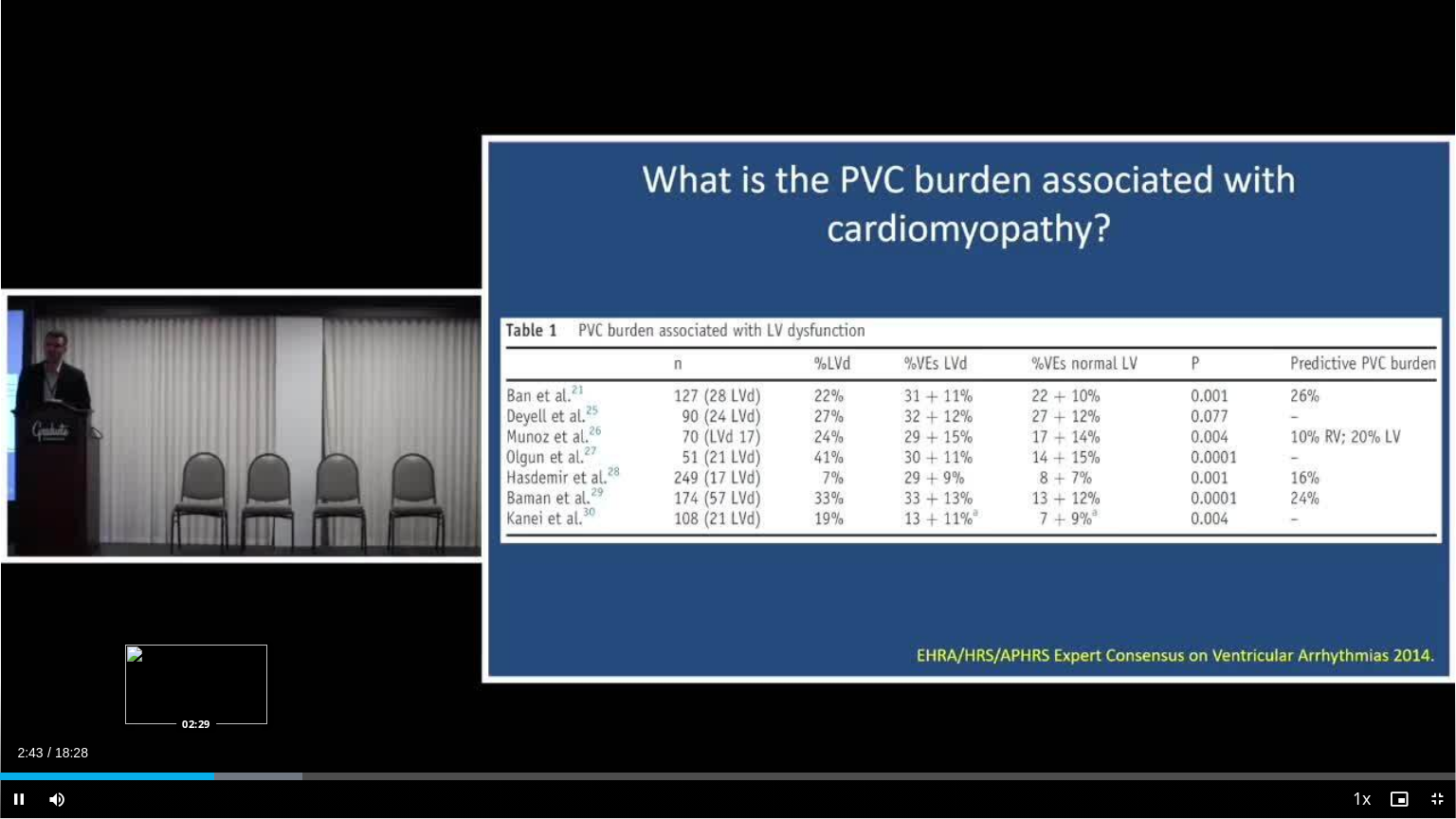 click on "Loaded :  20.77% 02:43 02:29" at bounding box center [728, 776] 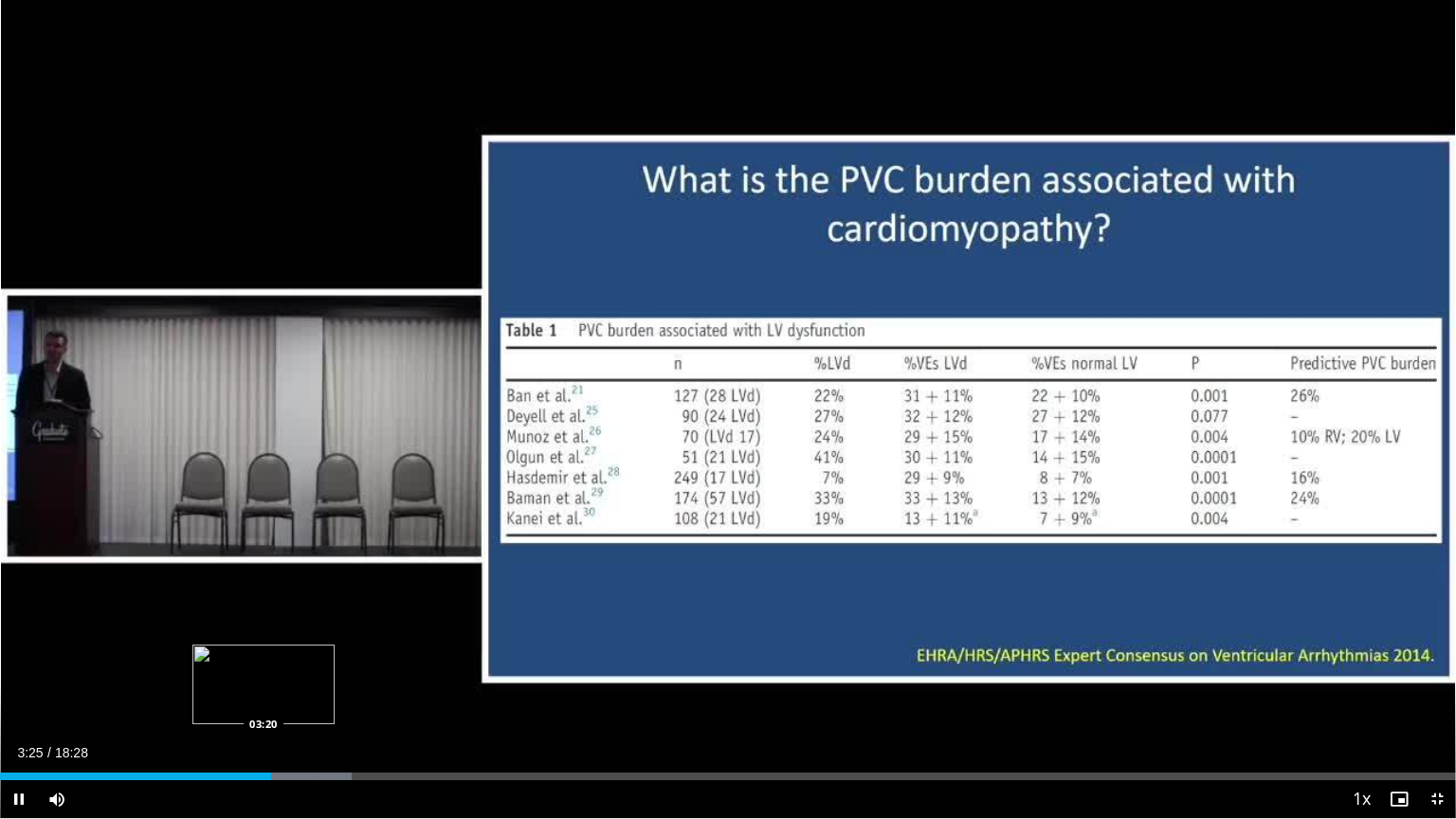 click on "03:26" at bounding box center (136, 776) 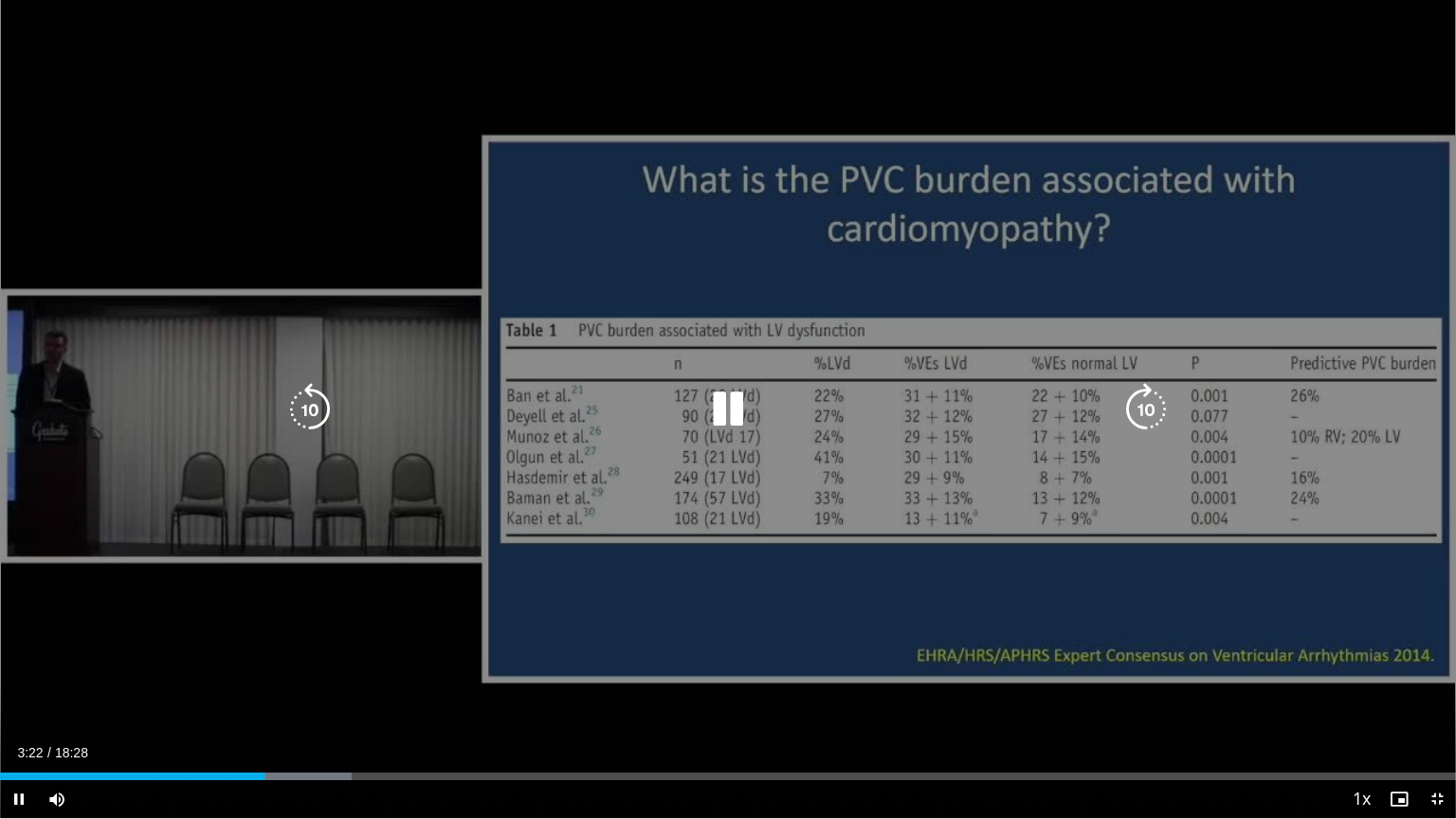 click at bounding box center [728, 410] 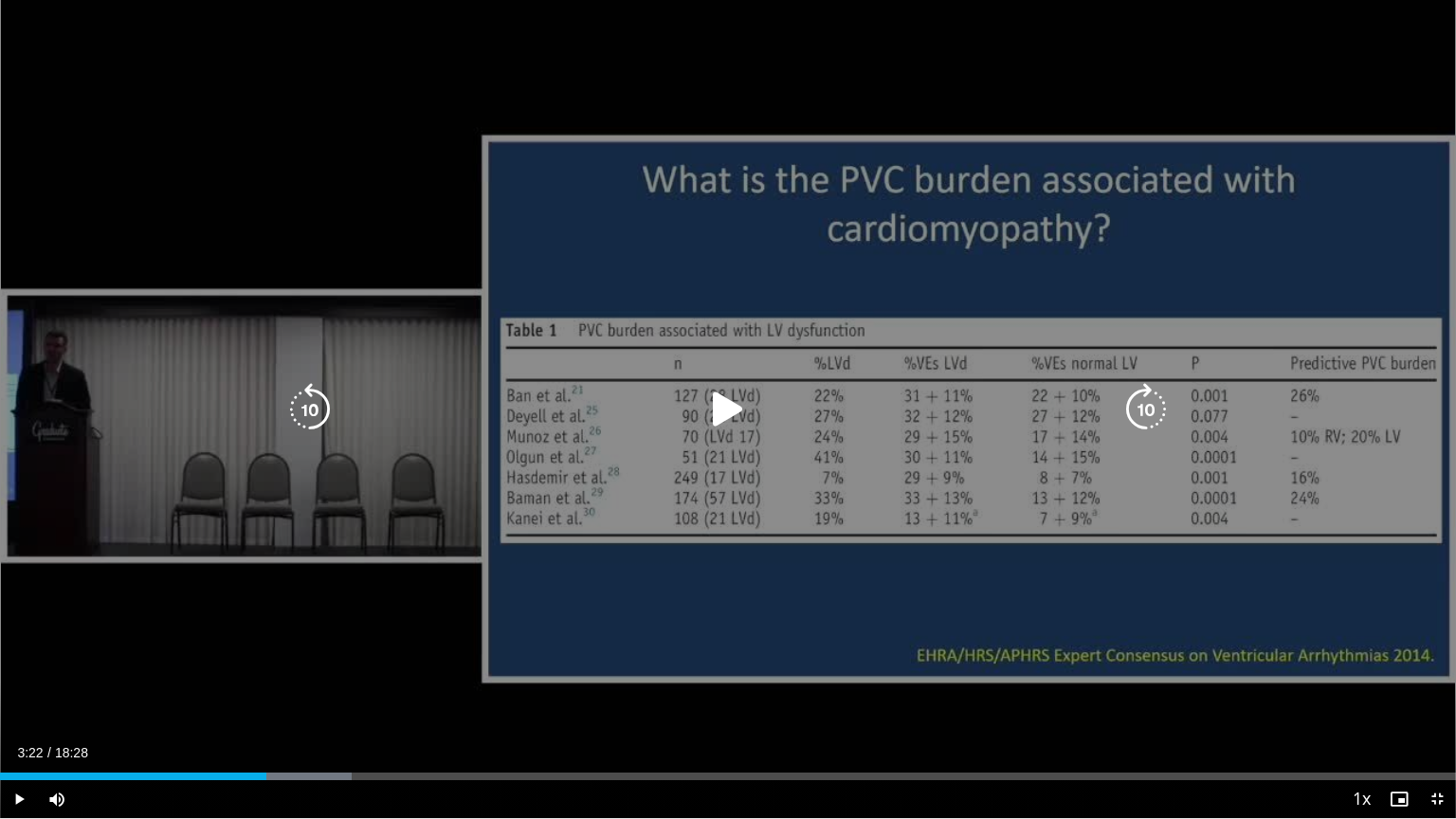click on "10 seconds
Tap to unmute" at bounding box center [728, 409] 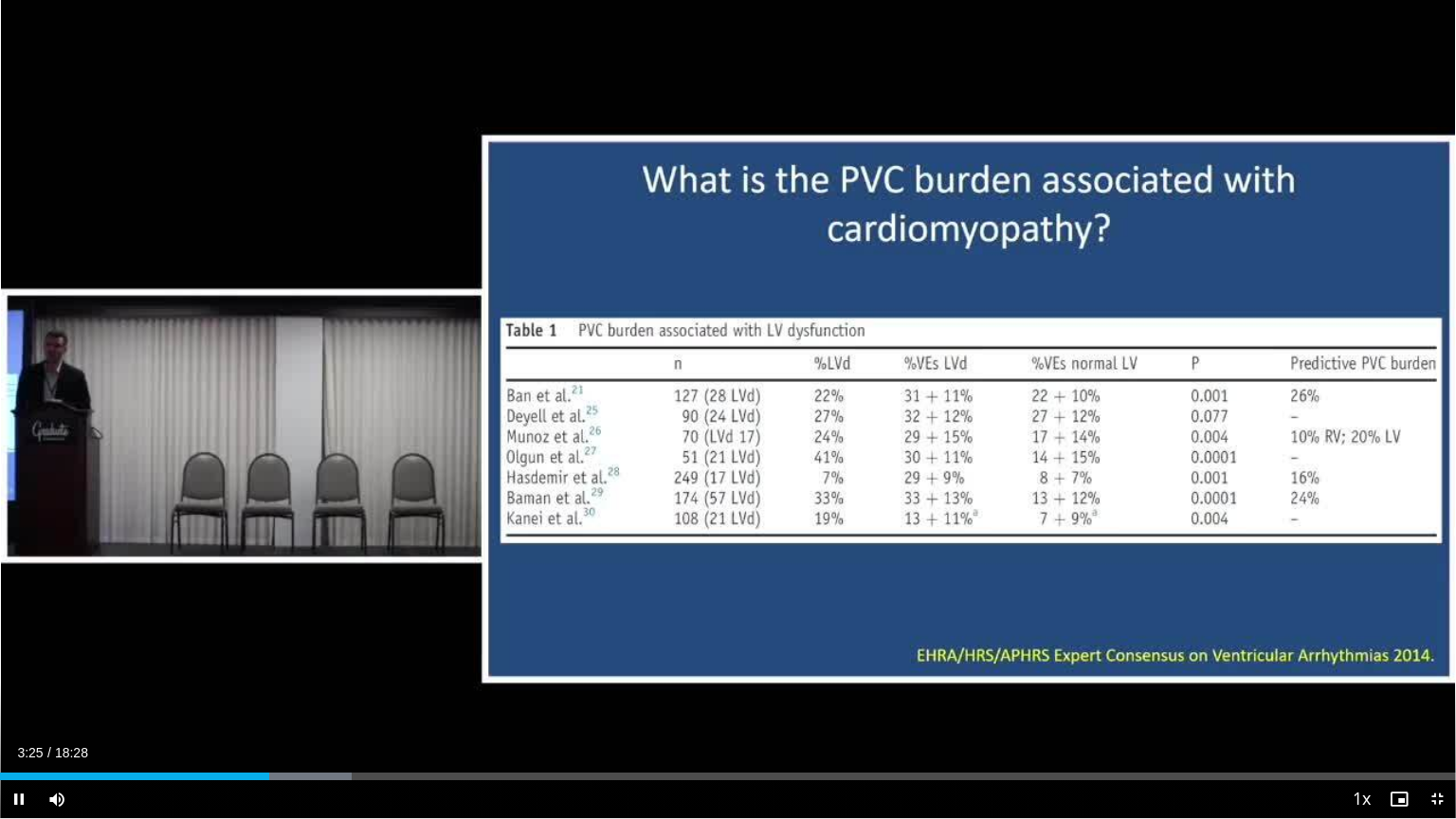click on "Current Time  3:25 / Duration  18:28 Pause Skip Backward Skip Forward Mute Loaded :  24.16% 03:25 03:33 Stream Type  LIVE Seek to live, currently behind live LIVE   1x Playback Rate 0.5x 0.75x 1x , selected 1.25x 1.5x 1.75x 2x Chapters Chapters Descriptions descriptions off , selected Captions captions settings , opens captions settings dialog captions off , selected Audio Track en (Main) , selected Exit Fullscreen Enable picture-in-picture mode" at bounding box center (728, 799) 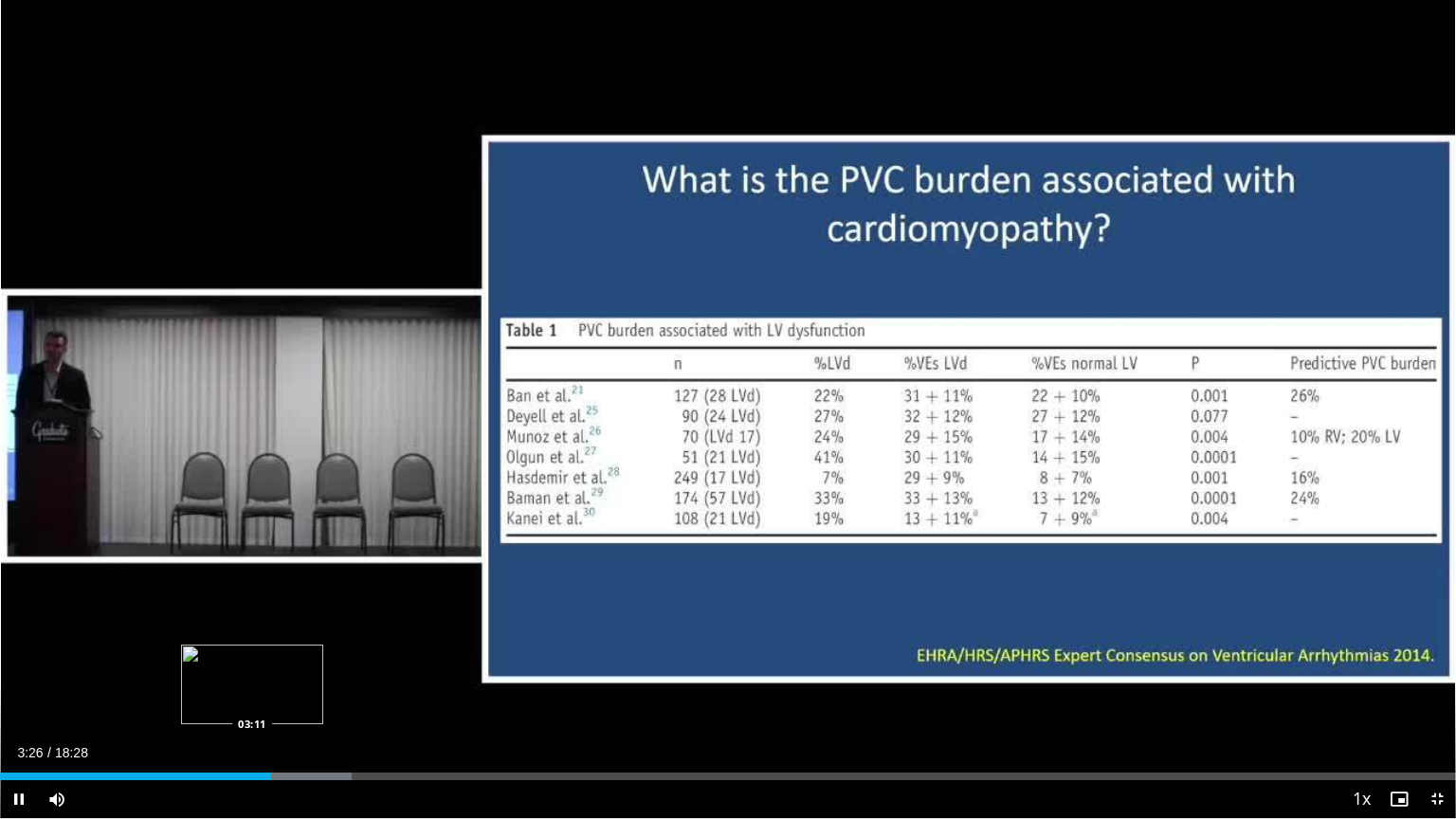 click on "03:26" at bounding box center [136, 776] 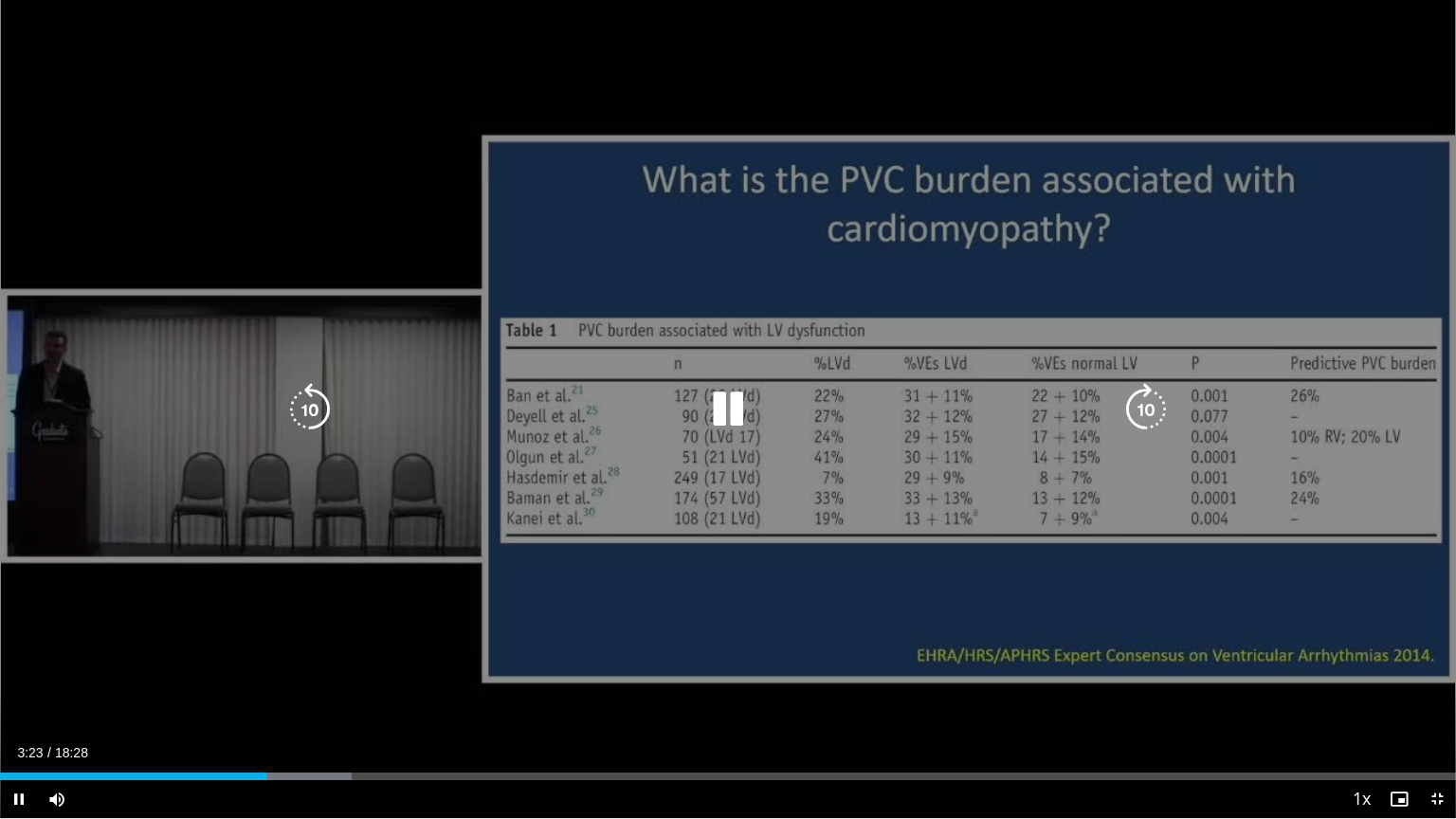 click at bounding box center [728, 410] 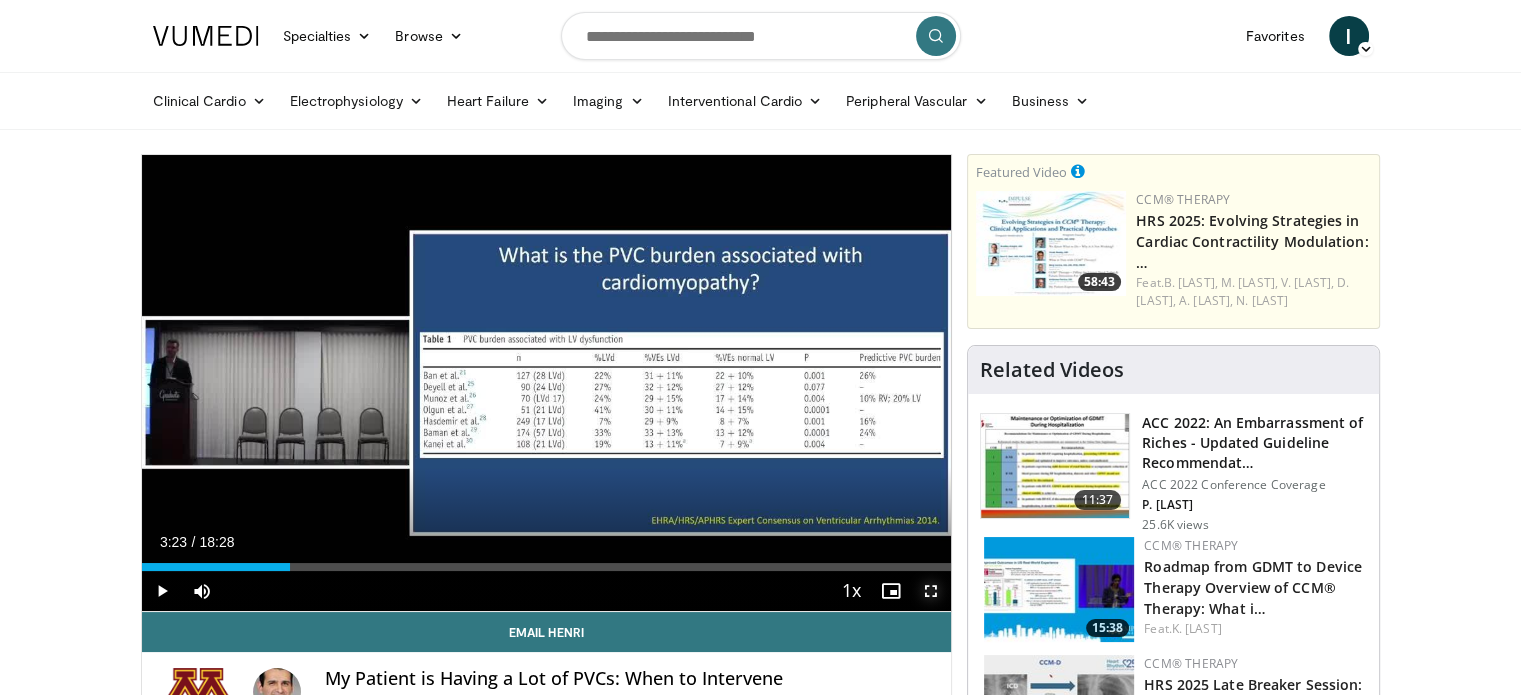 click at bounding box center [931, 591] 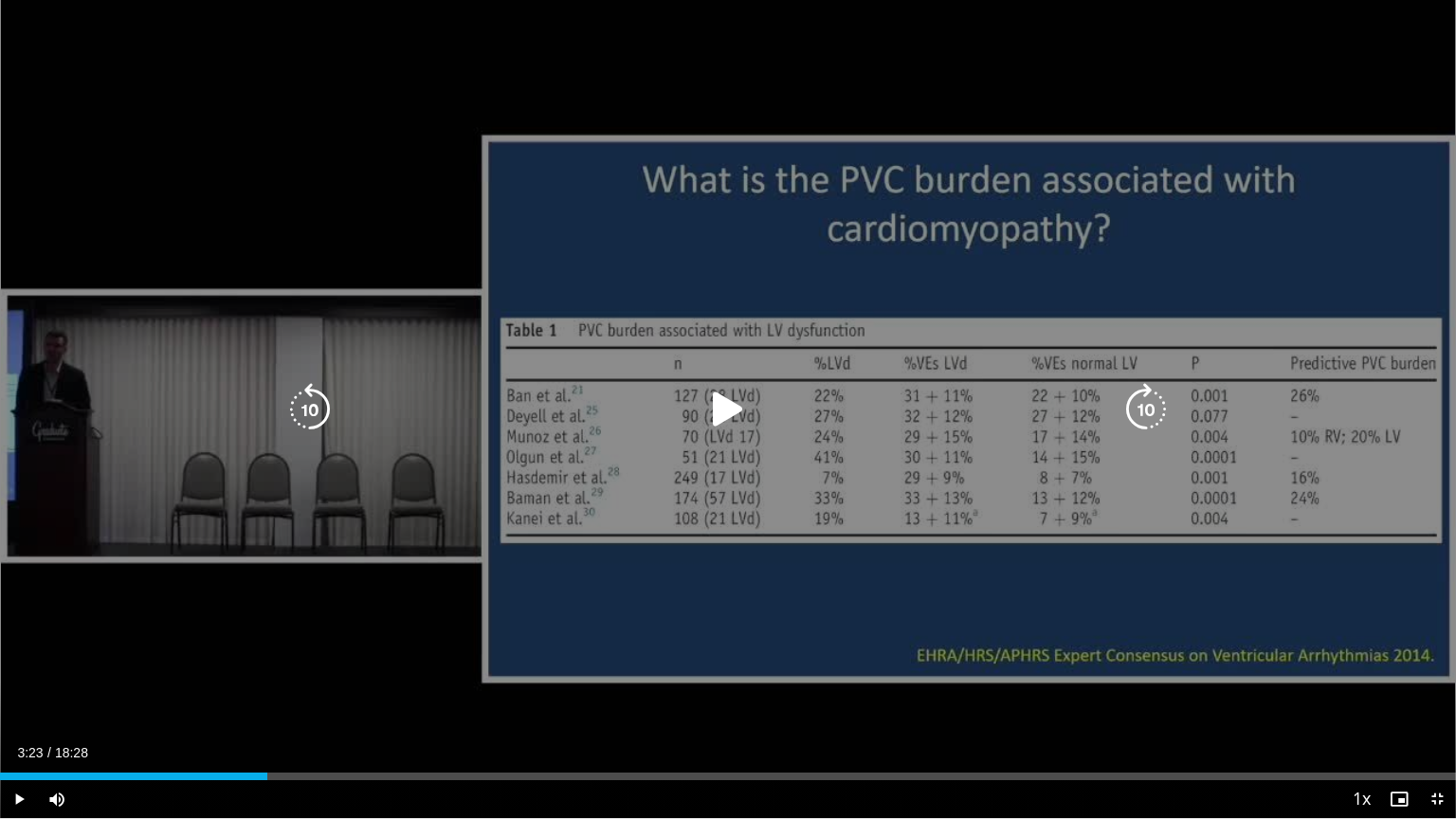 click at bounding box center [728, 410] 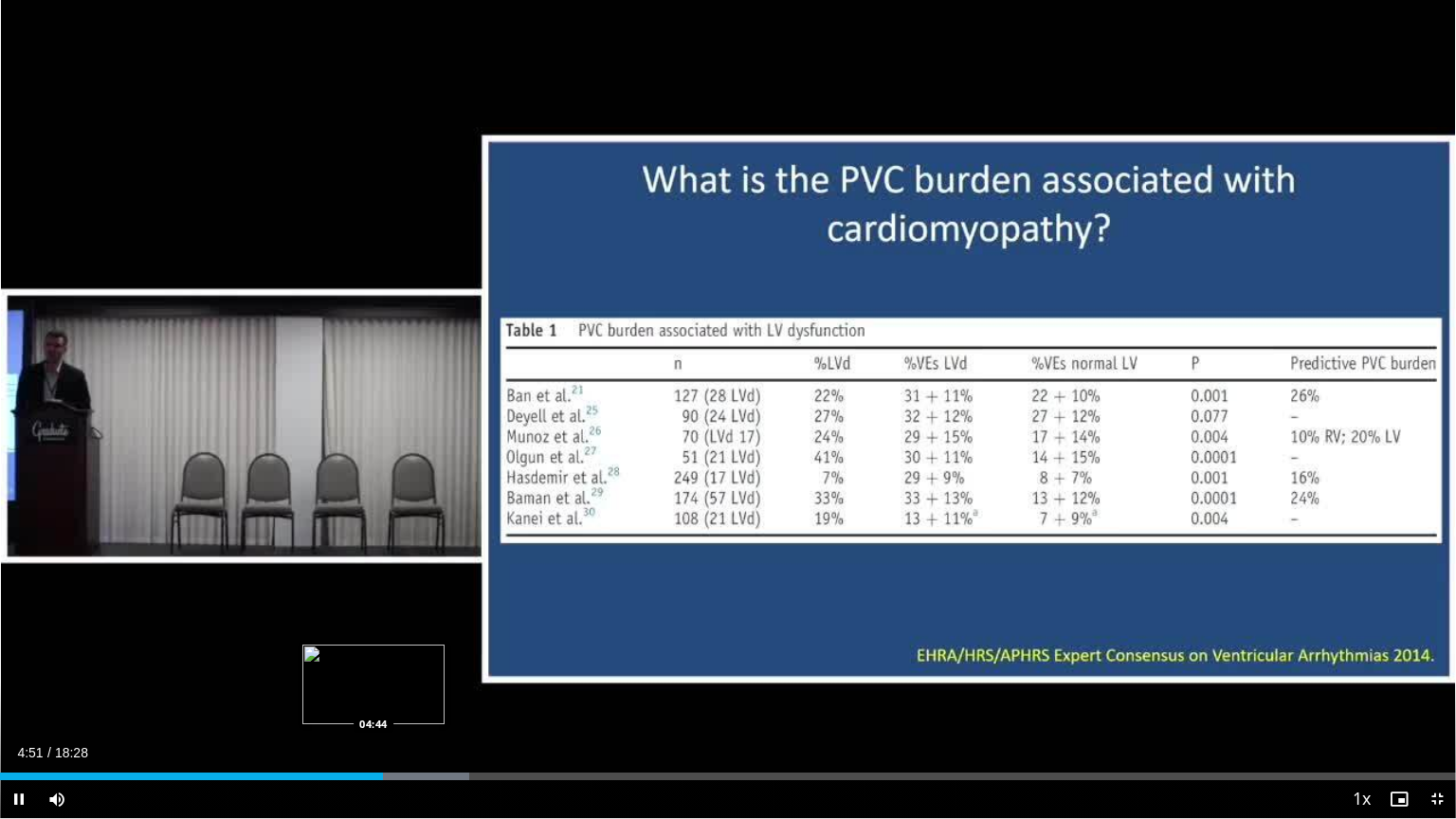 click on "Loaded :  32.21% 04:51 04:44" at bounding box center [728, 776] 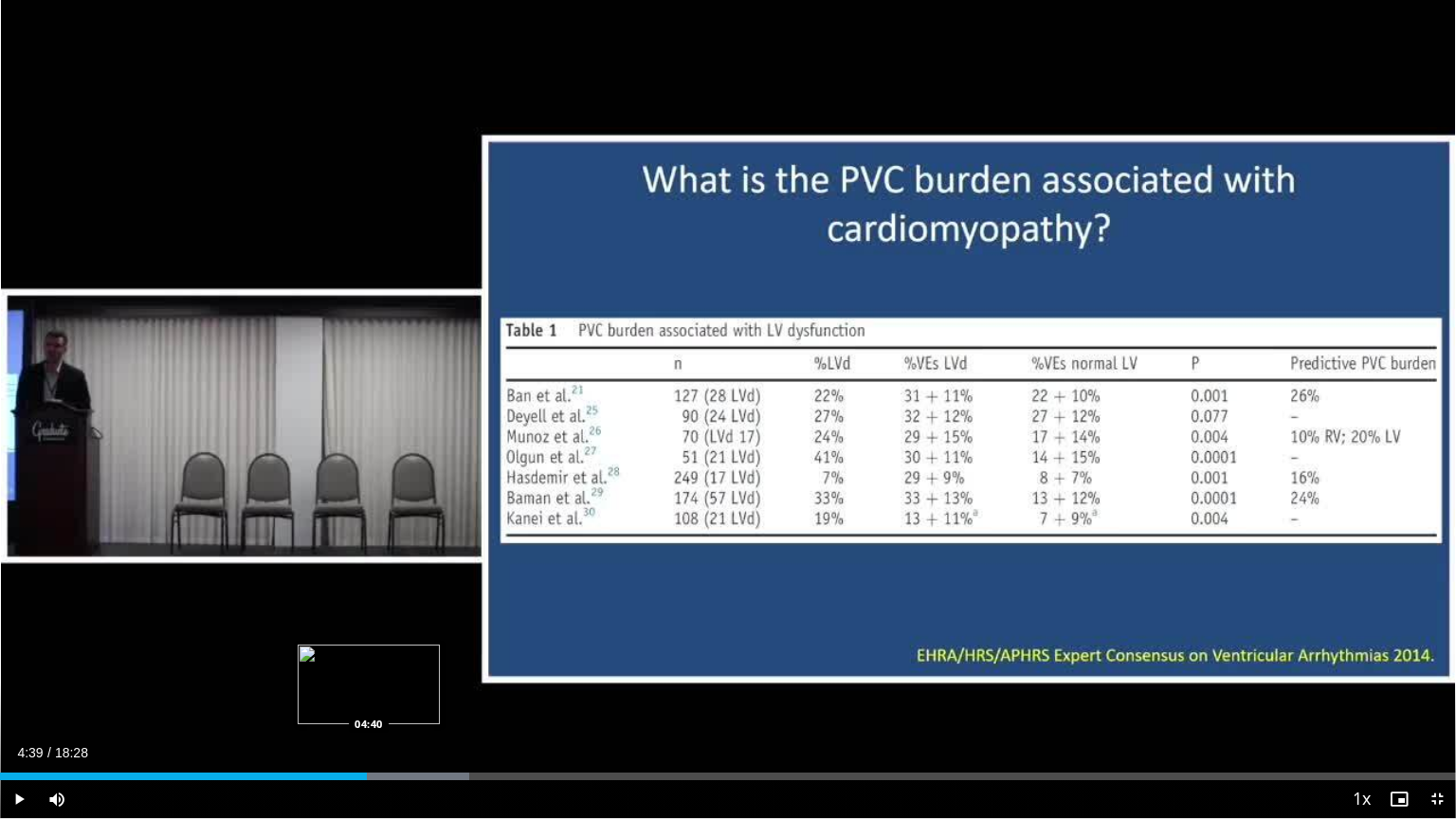click on "Loaded :  32.21% 04:44 04:40" at bounding box center (728, 776) 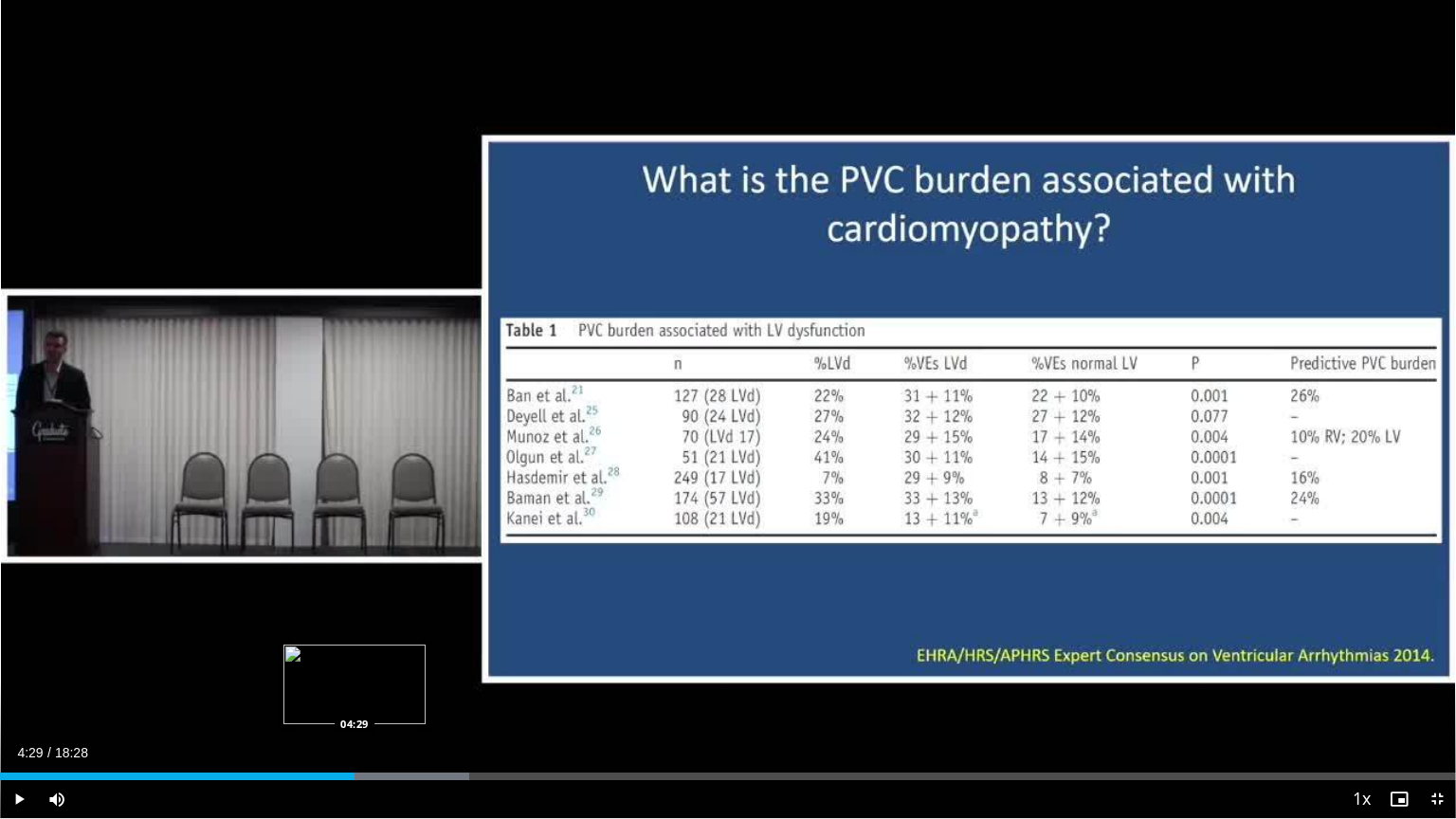 click on "Loaded :  32.21% 04:29 04:29" at bounding box center [728, 776] 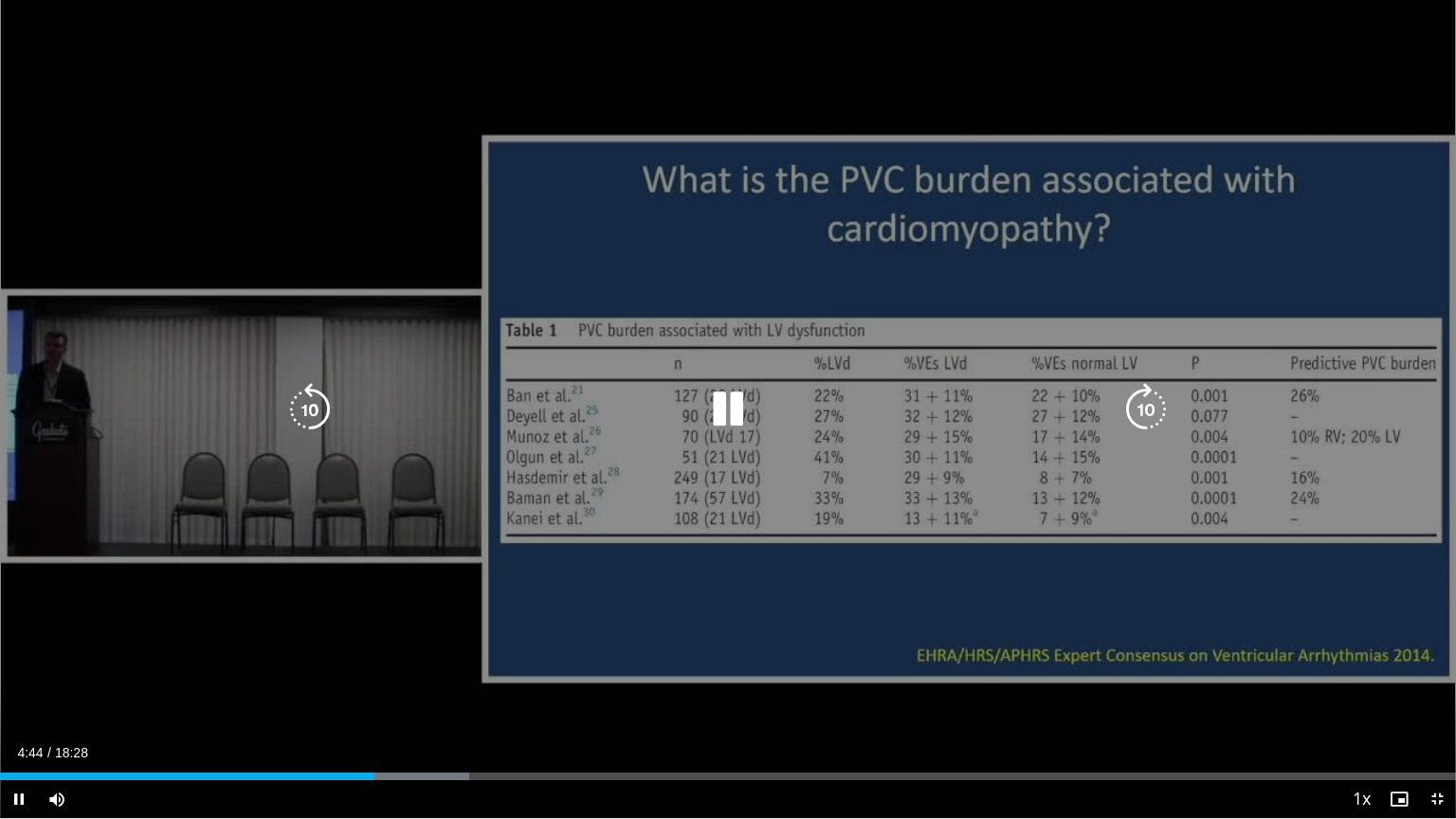 click at bounding box center (728, 410) 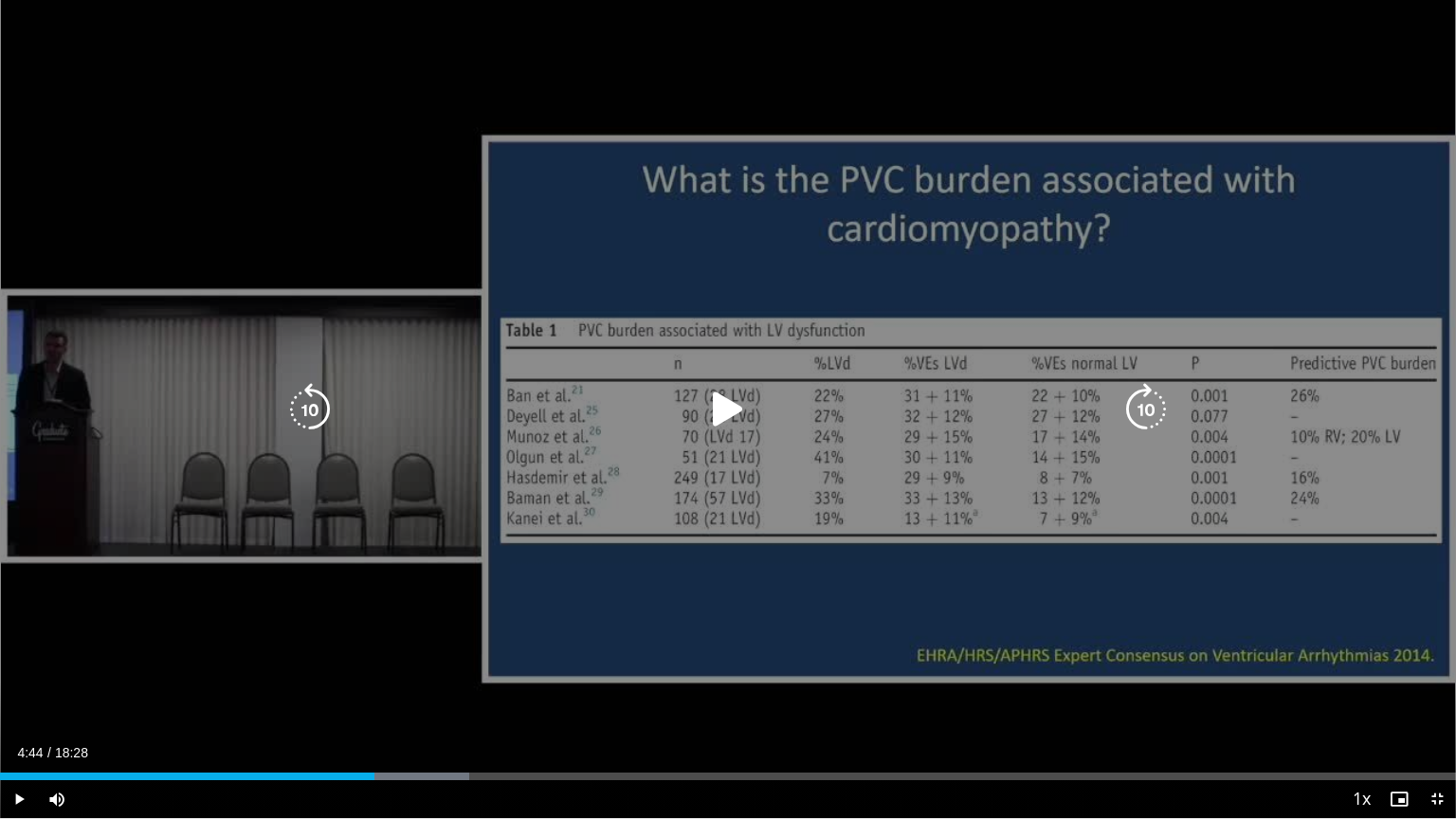 click at bounding box center [728, 410] 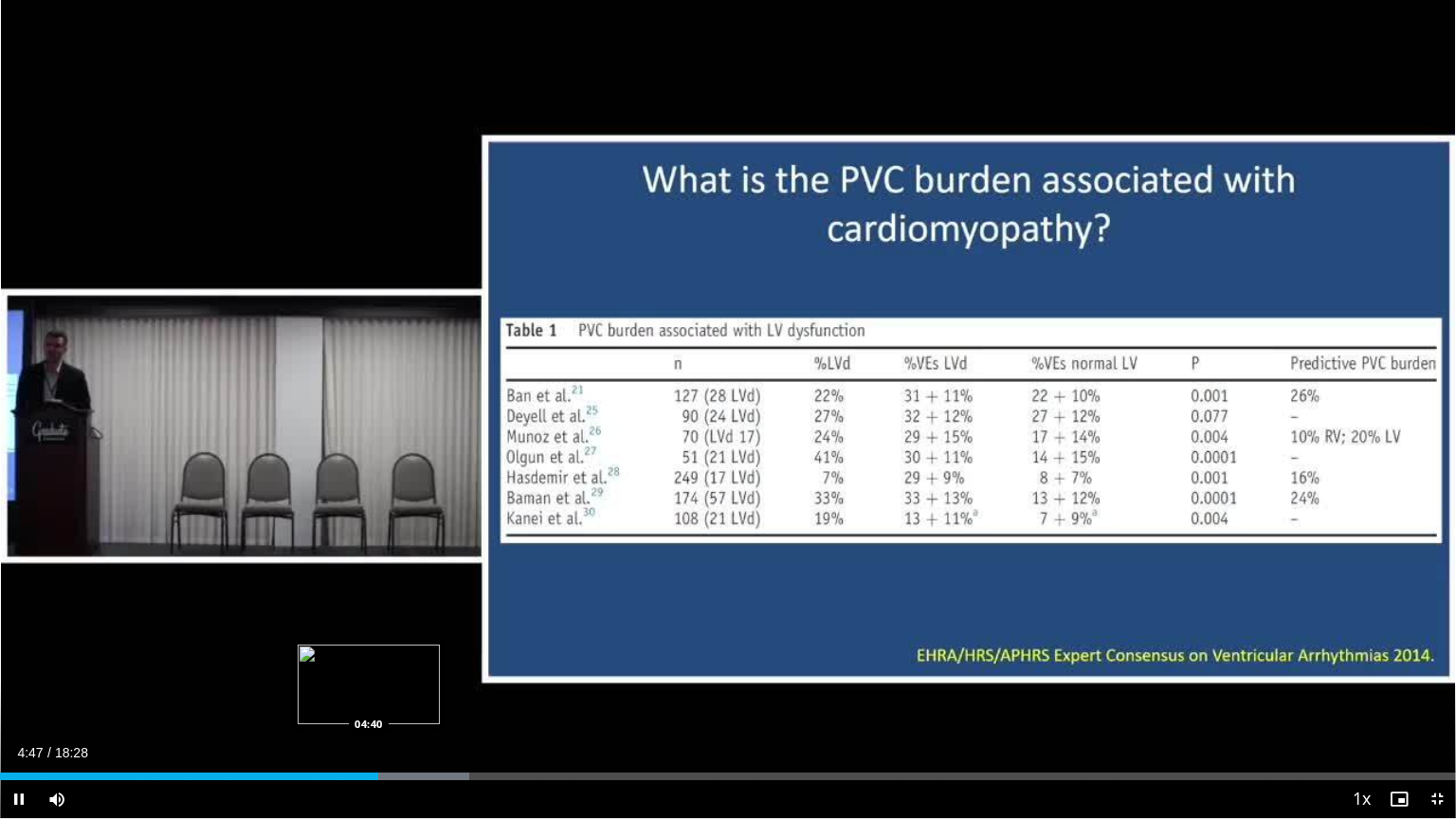 click on "04:47" at bounding box center [189, 776] 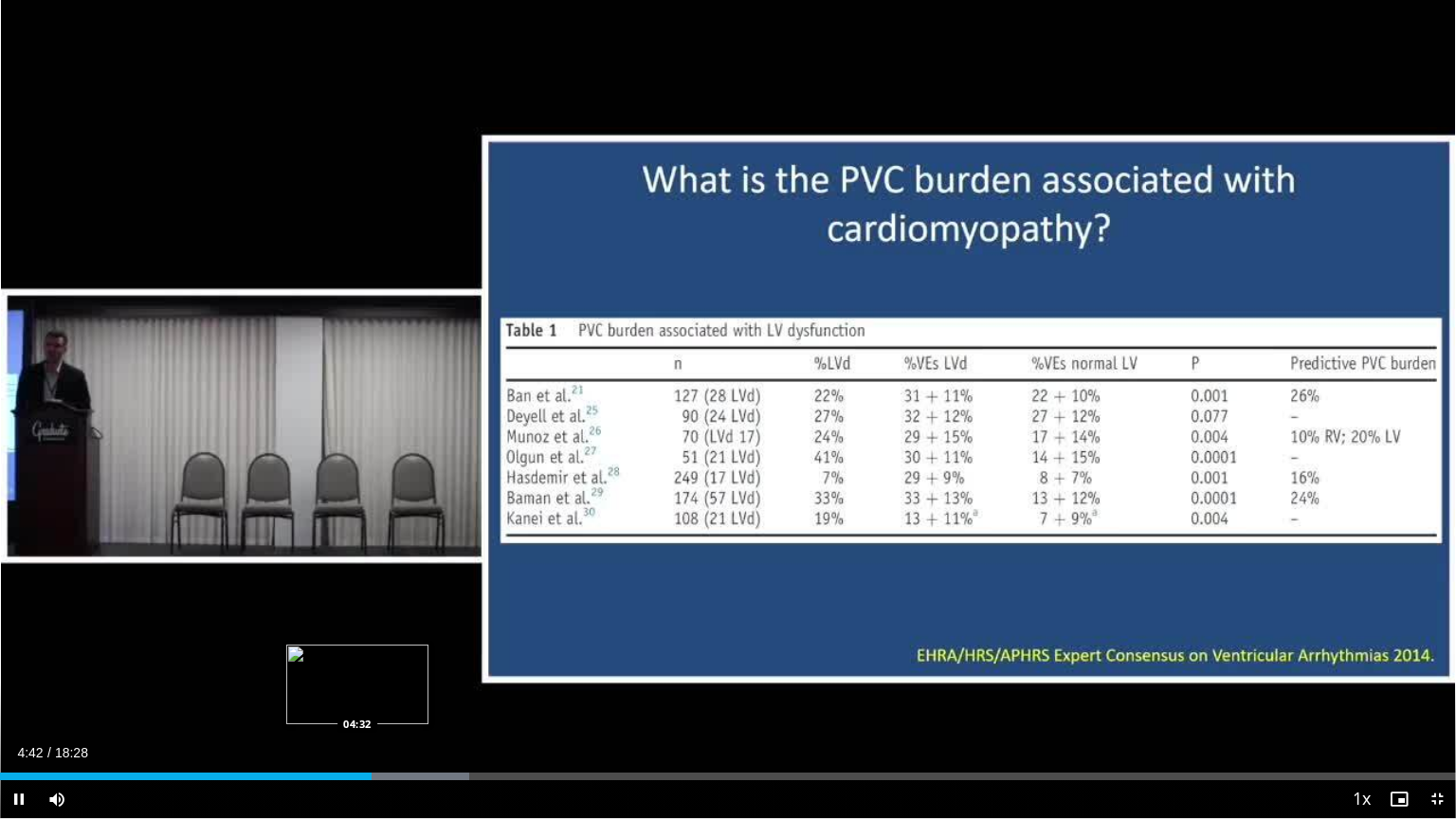 click on "04:42" at bounding box center [186, 776] 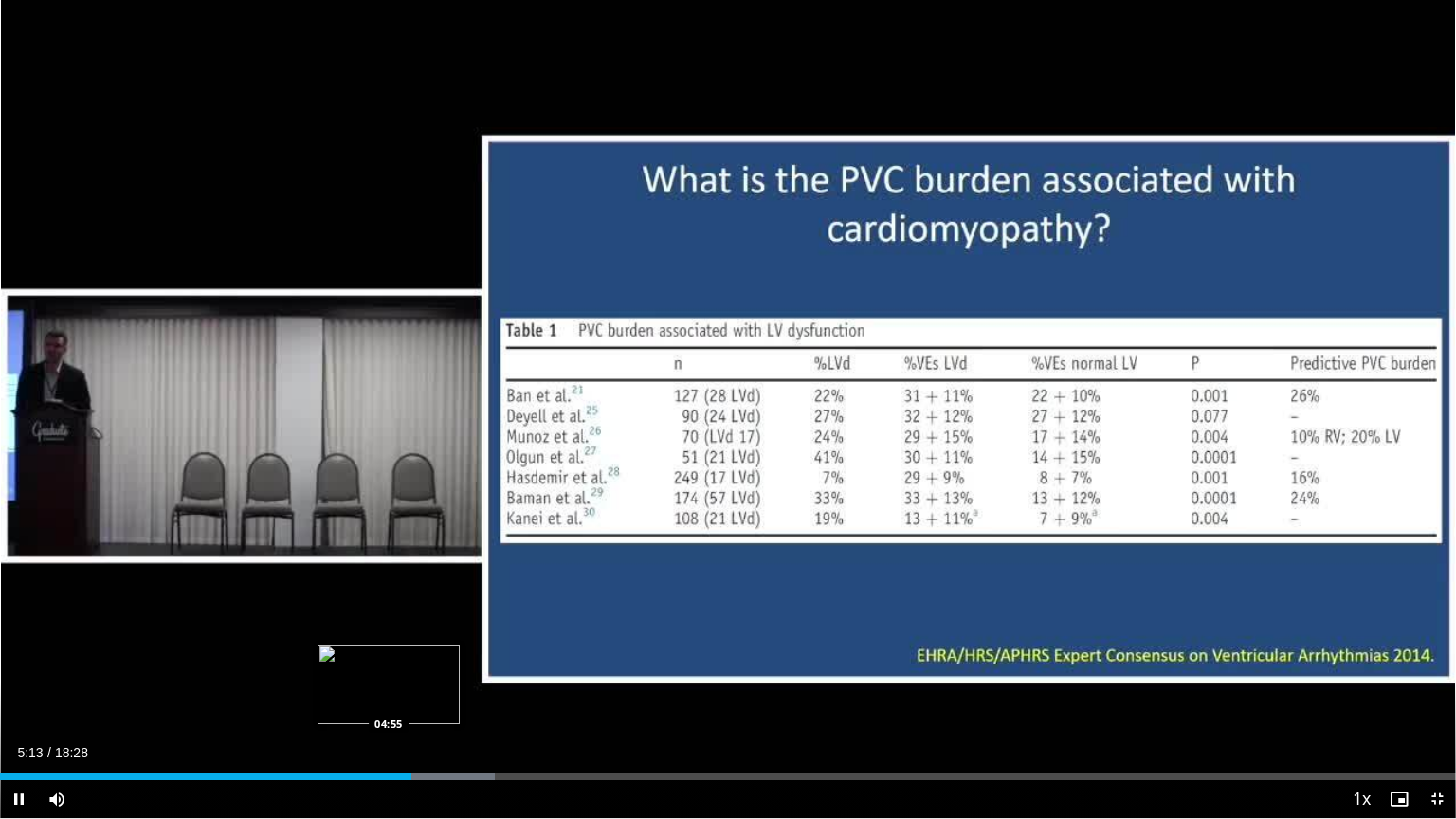 click on "05:13" at bounding box center [206, 776] 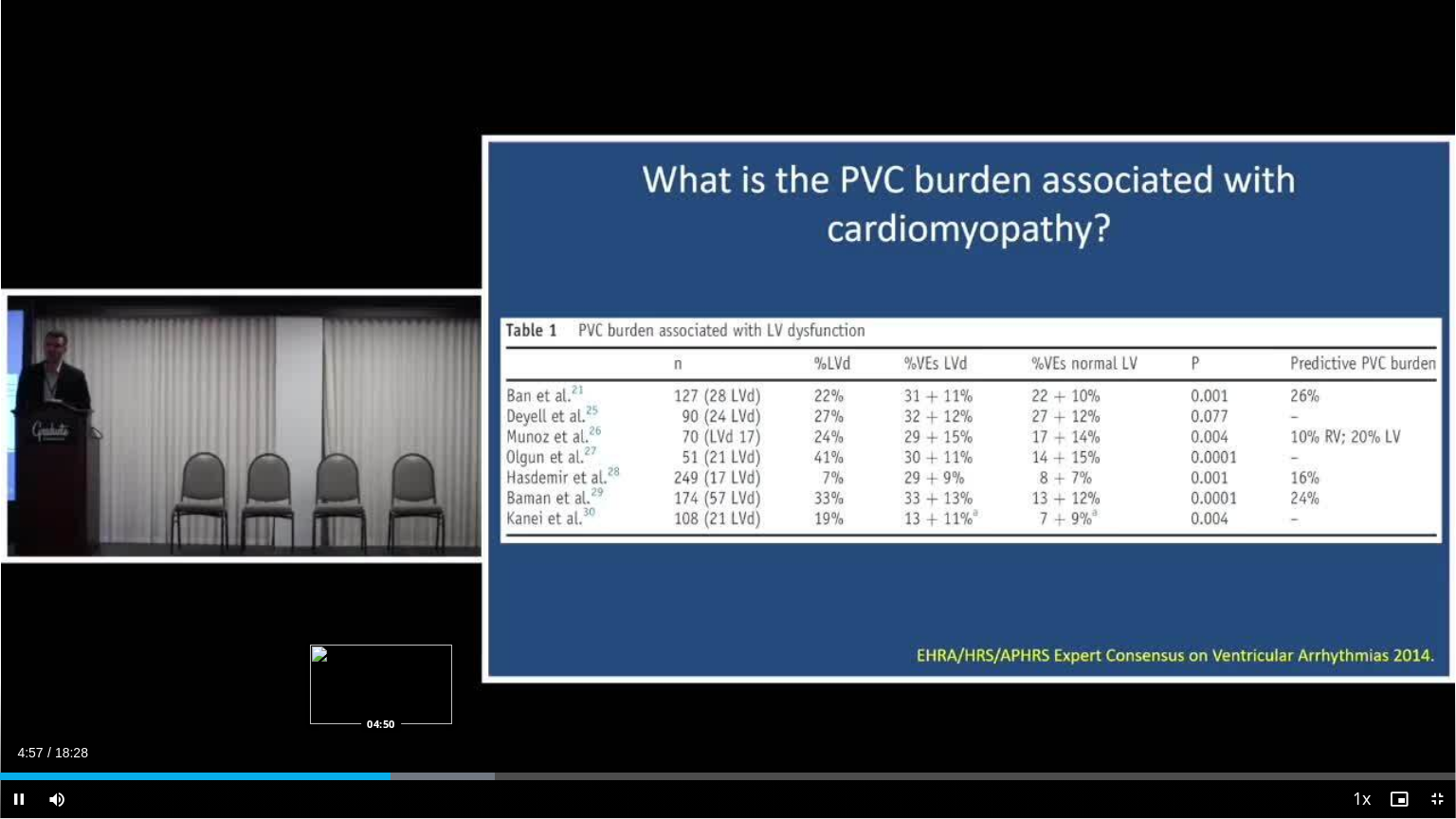 click on "Loaded :  34.00% 04:57 04:50" at bounding box center [728, 776] 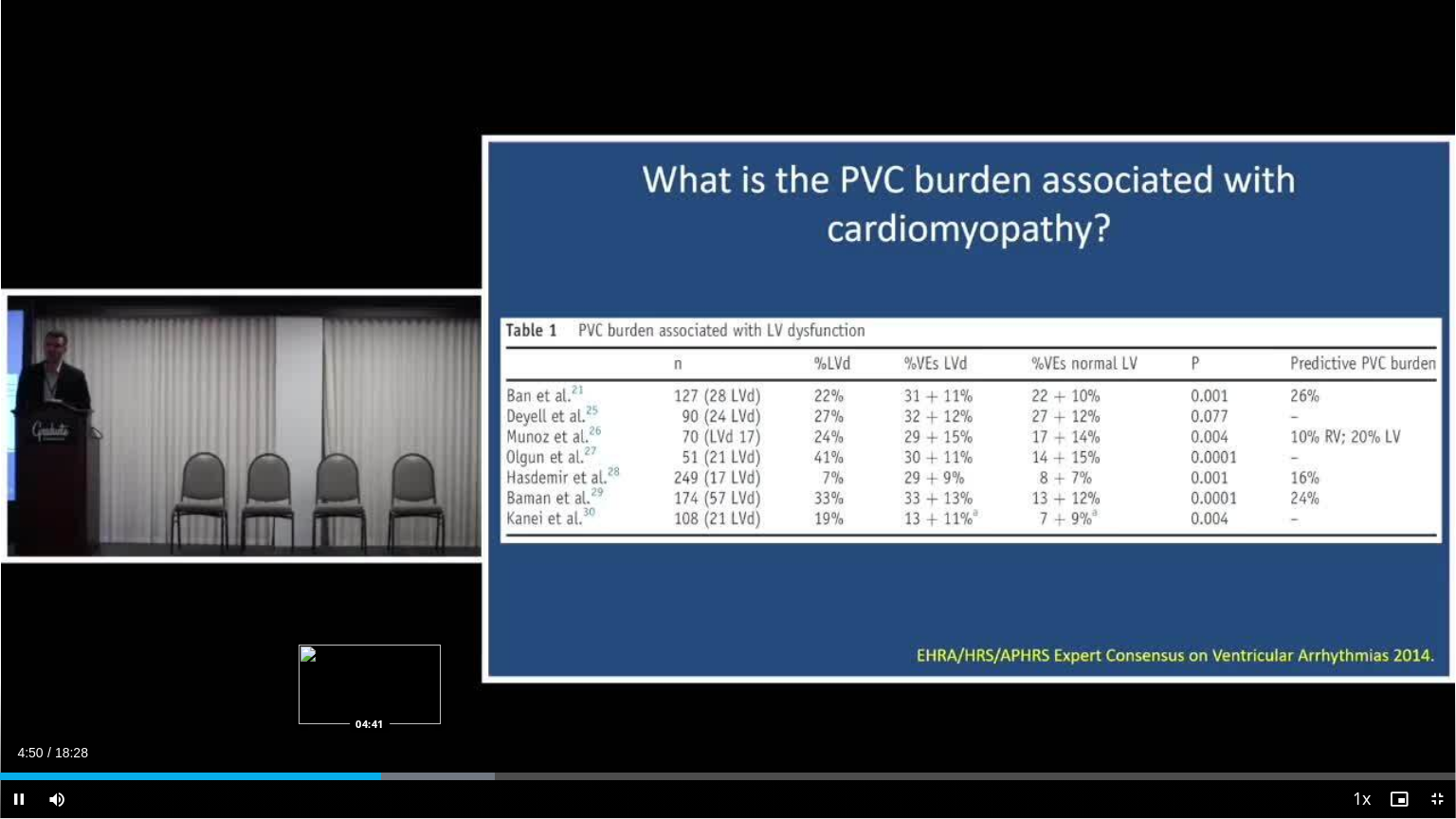 click on "Loaded :  34.00% 04:50 04:41" at bounding box center (728, 776) 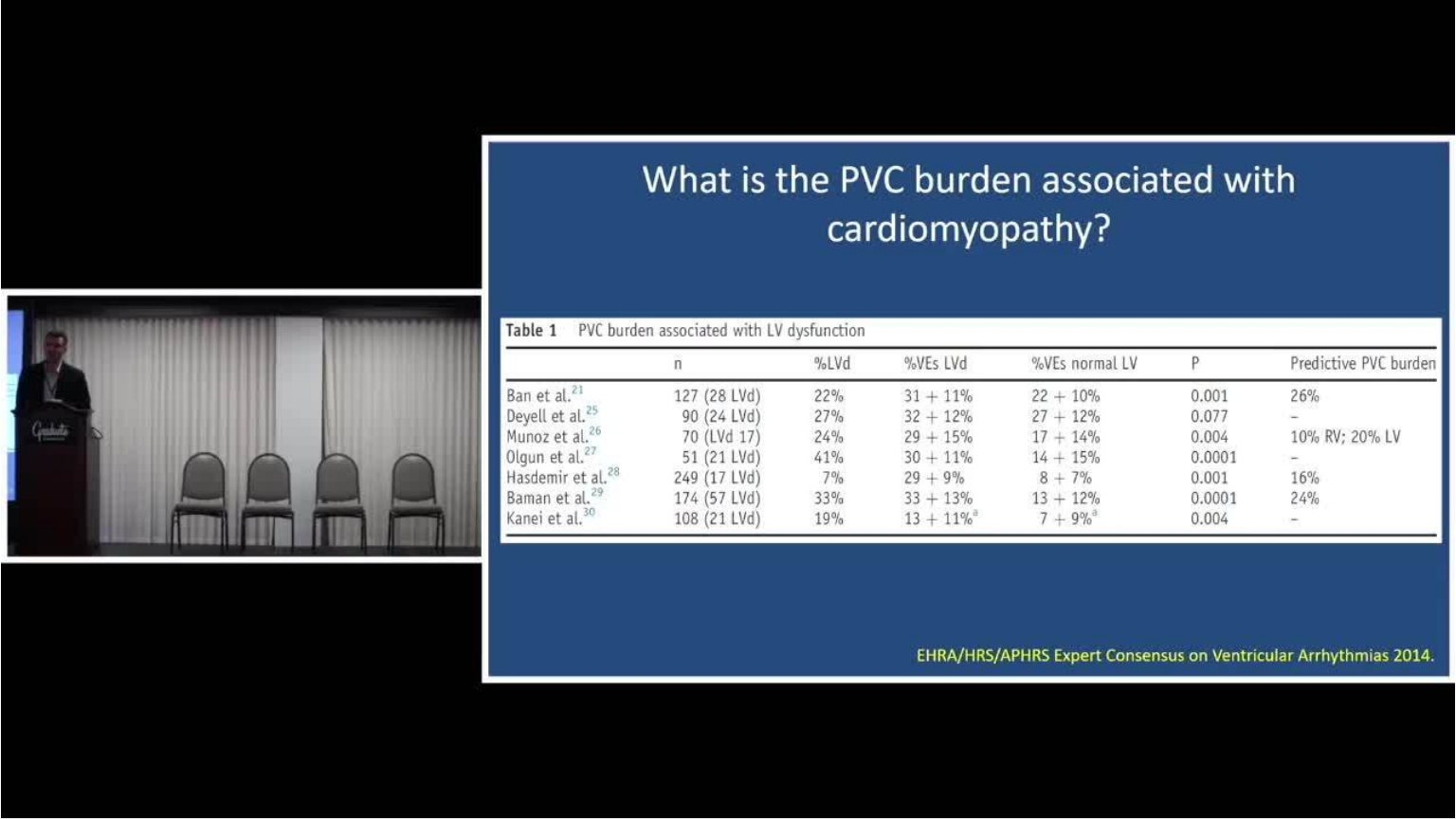 type 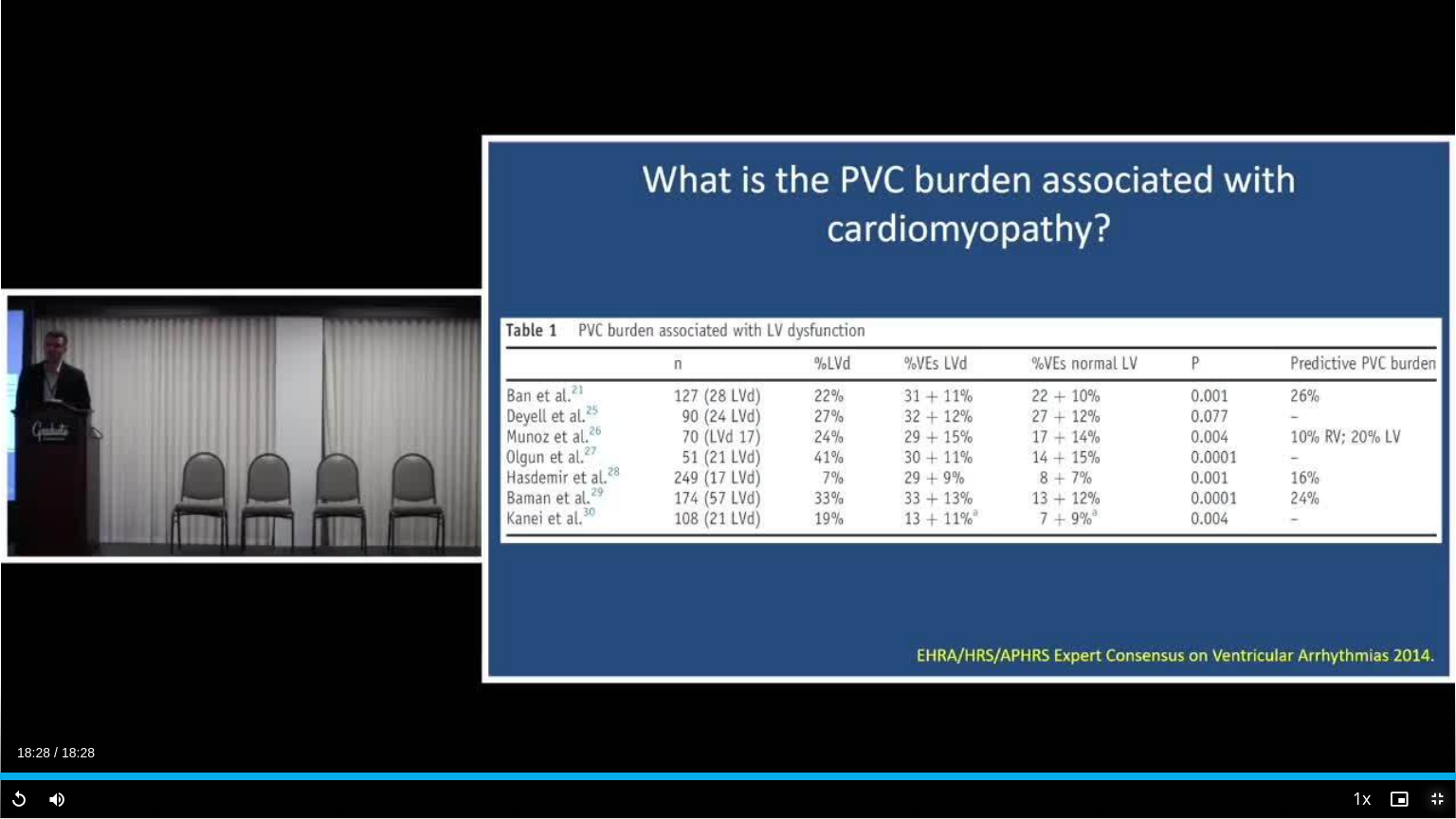 click at bounding box center (1437, 799) 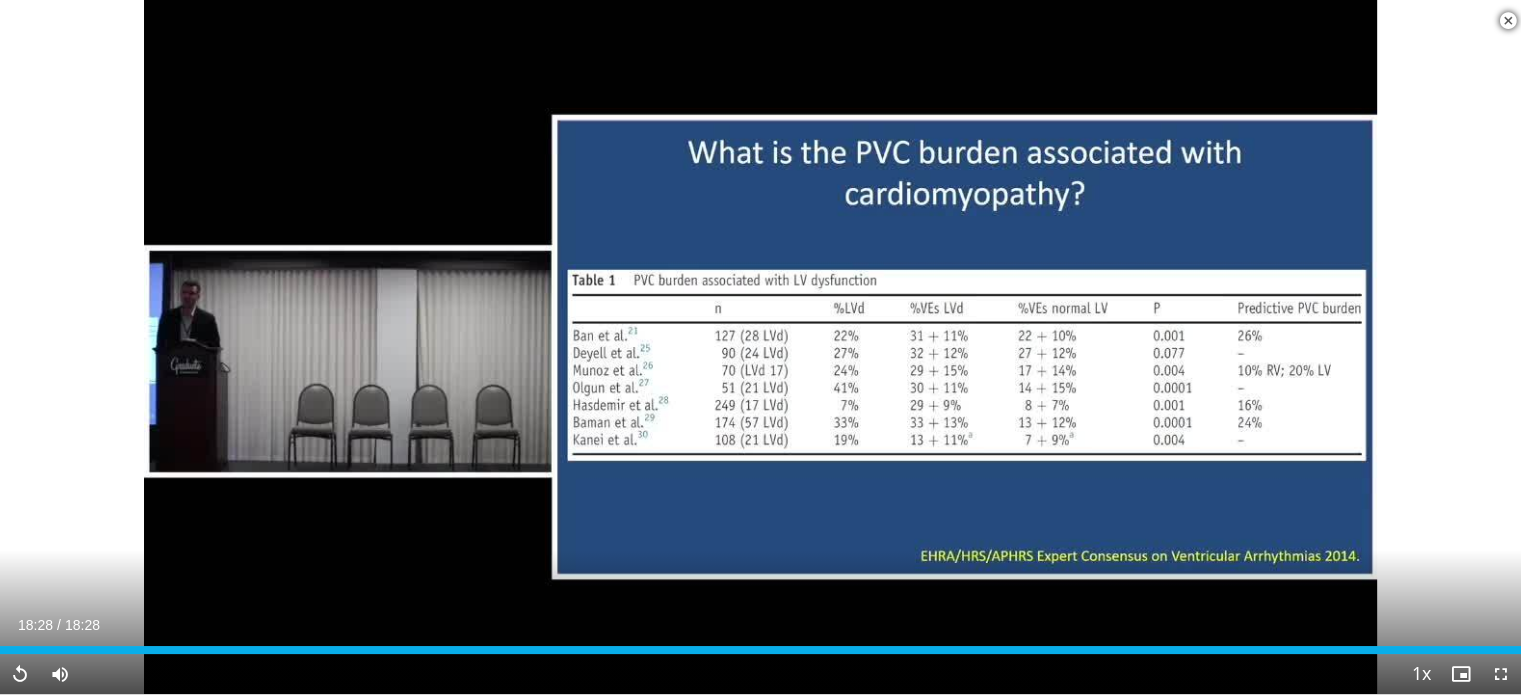 scroll, scrollTop: 300, scrollLeft: 0, axis: vertical 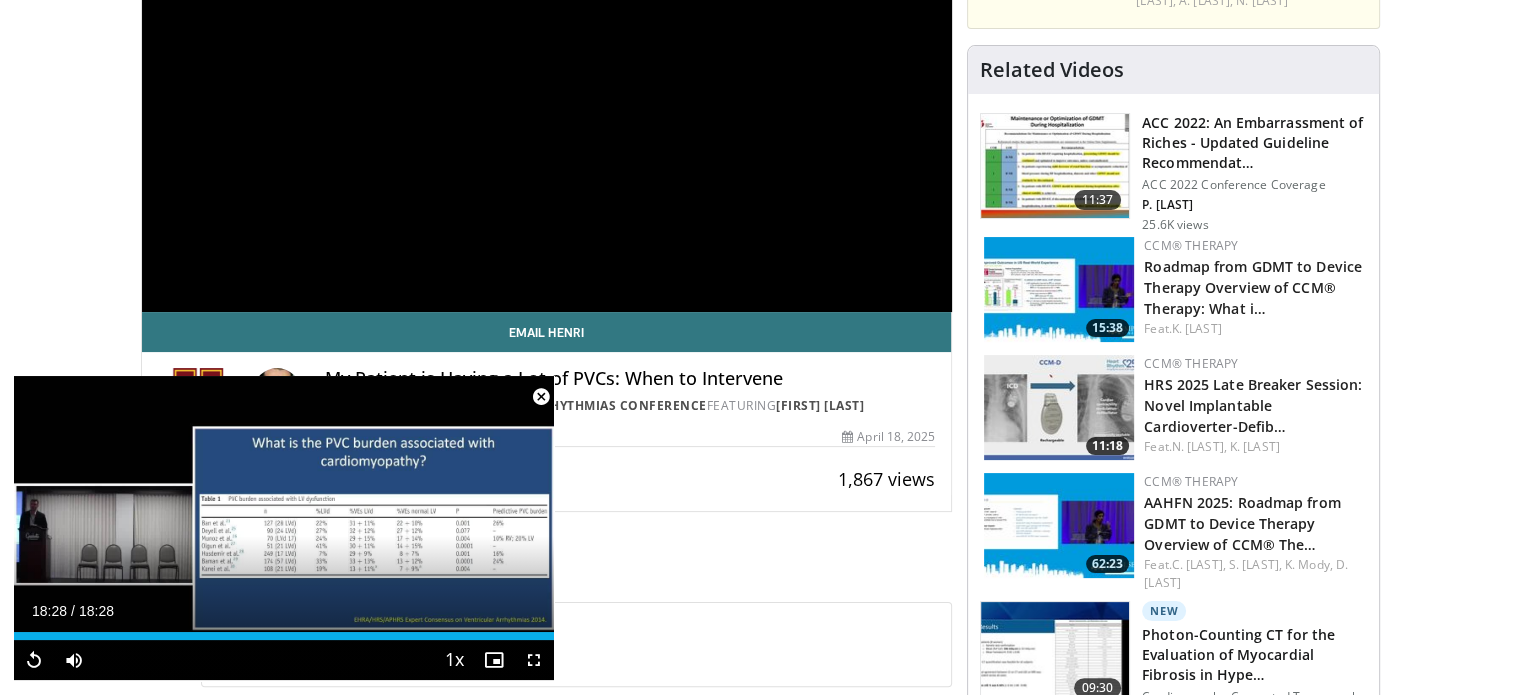 click at bounding box center [541, 397] 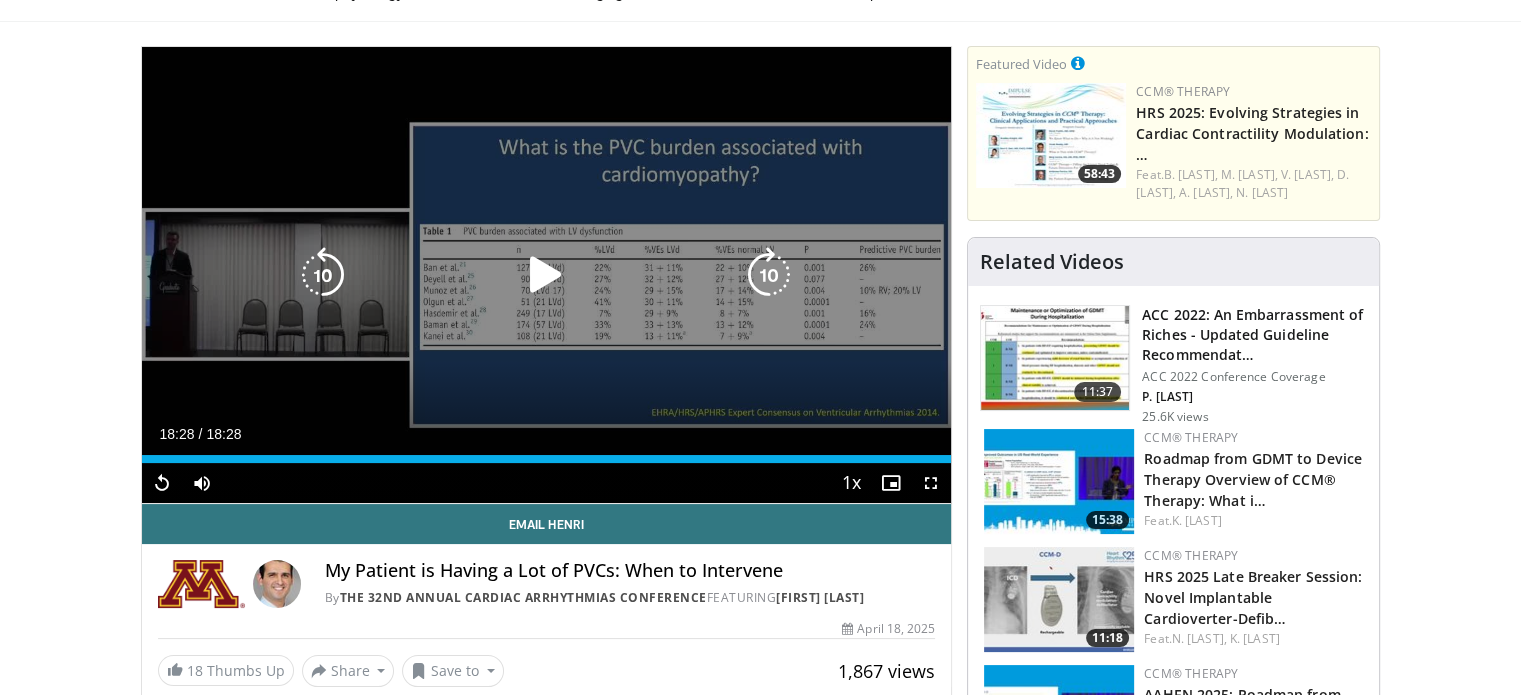 scroll, scrollTop: 0, scrollLeft: 0, axis: both 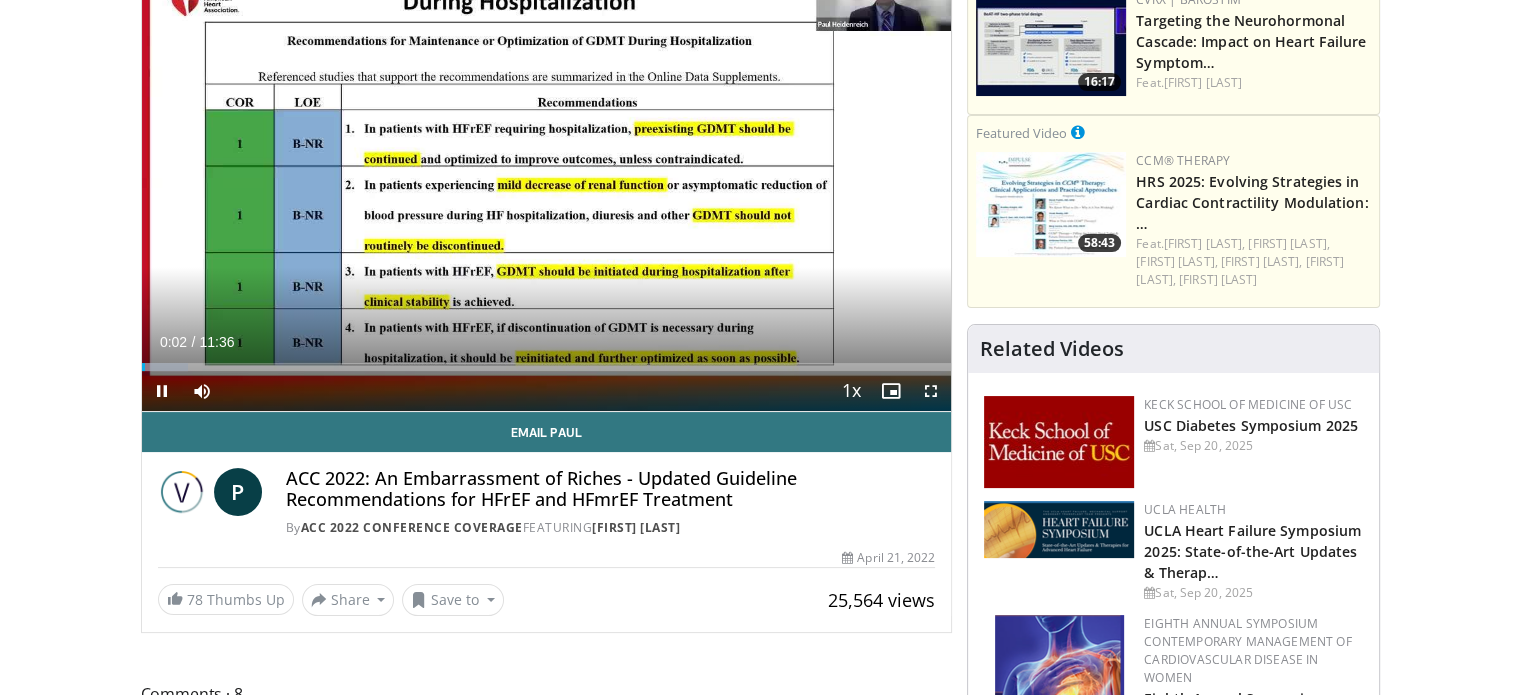 click on "10 seconds
Tap to unmute" at bounding box center [547, 183] 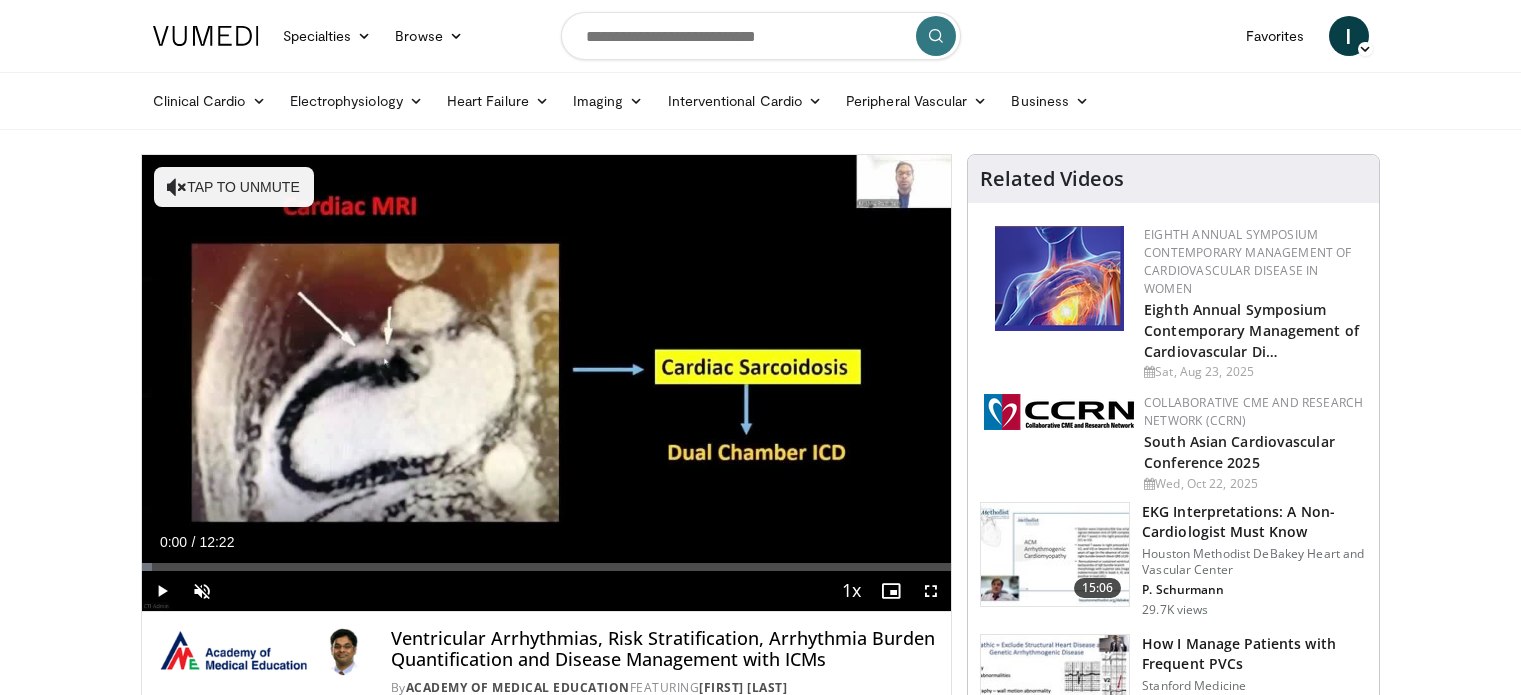 scroll, scrollTop: 0, scrollLeft: 0, axis: both 